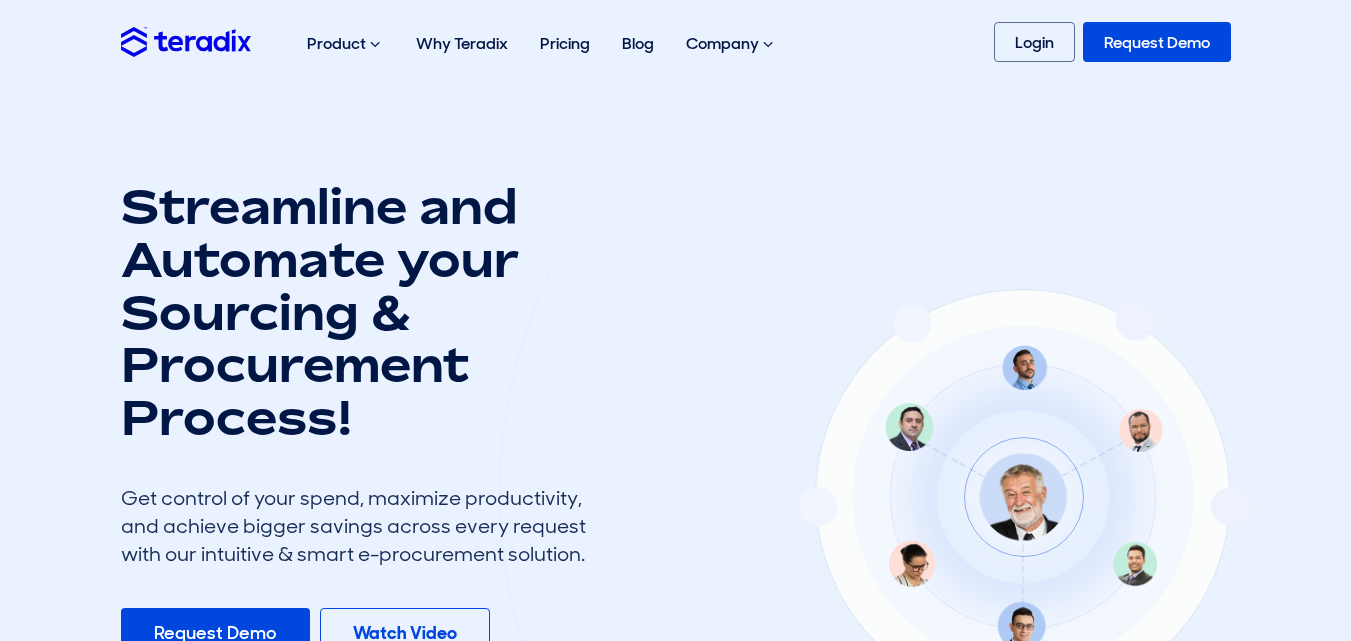 scroll, scrollTop: 0, scrollLeft: 0, axis: both 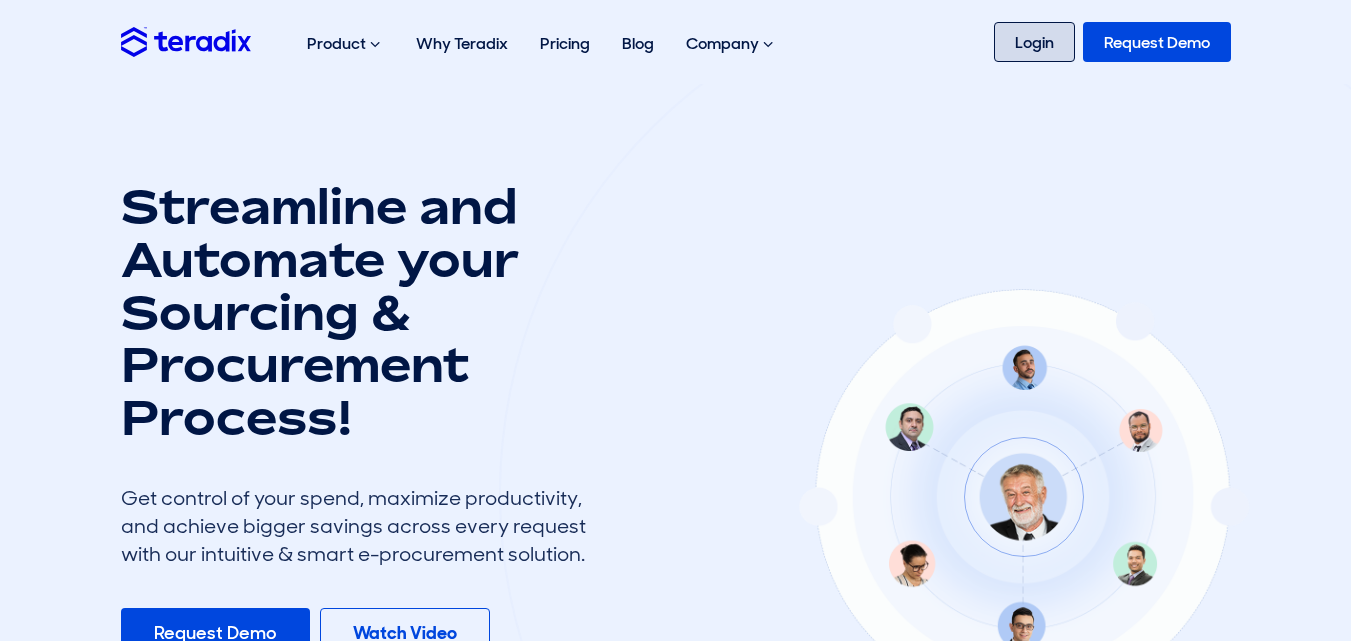 click on "Login" at bounding box center [1034, 42] 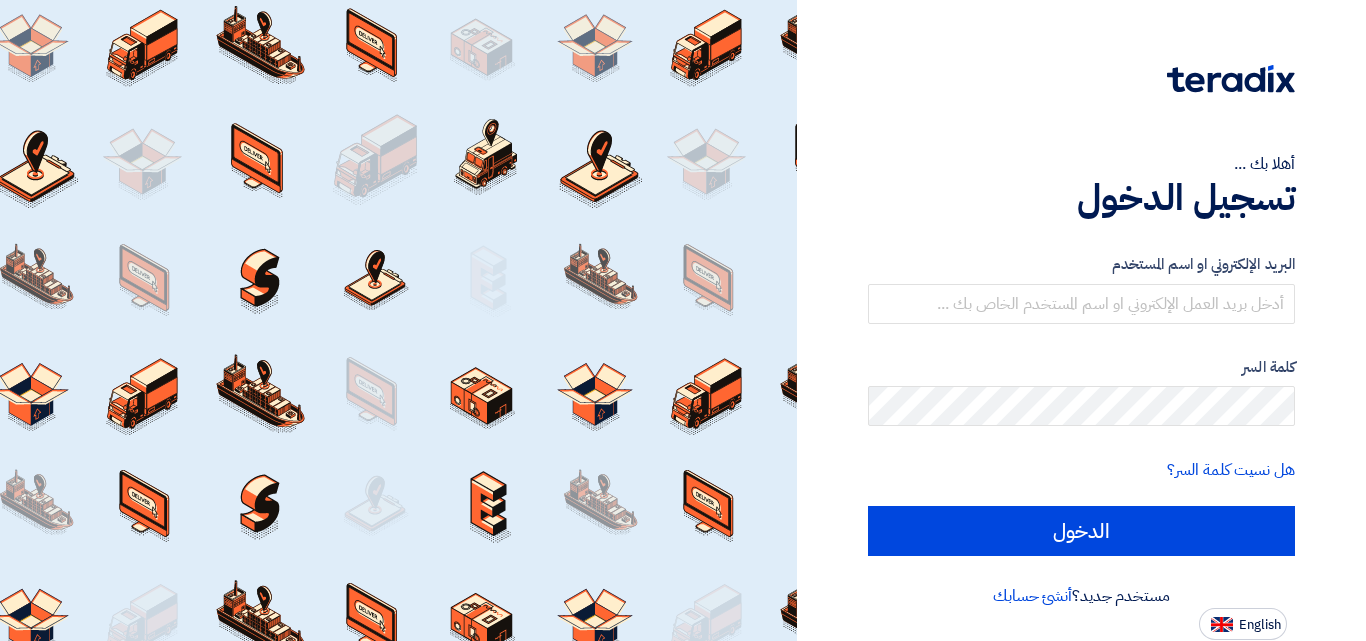 scroll, scrollTop: 0, scrollLeft: 0, axis: both 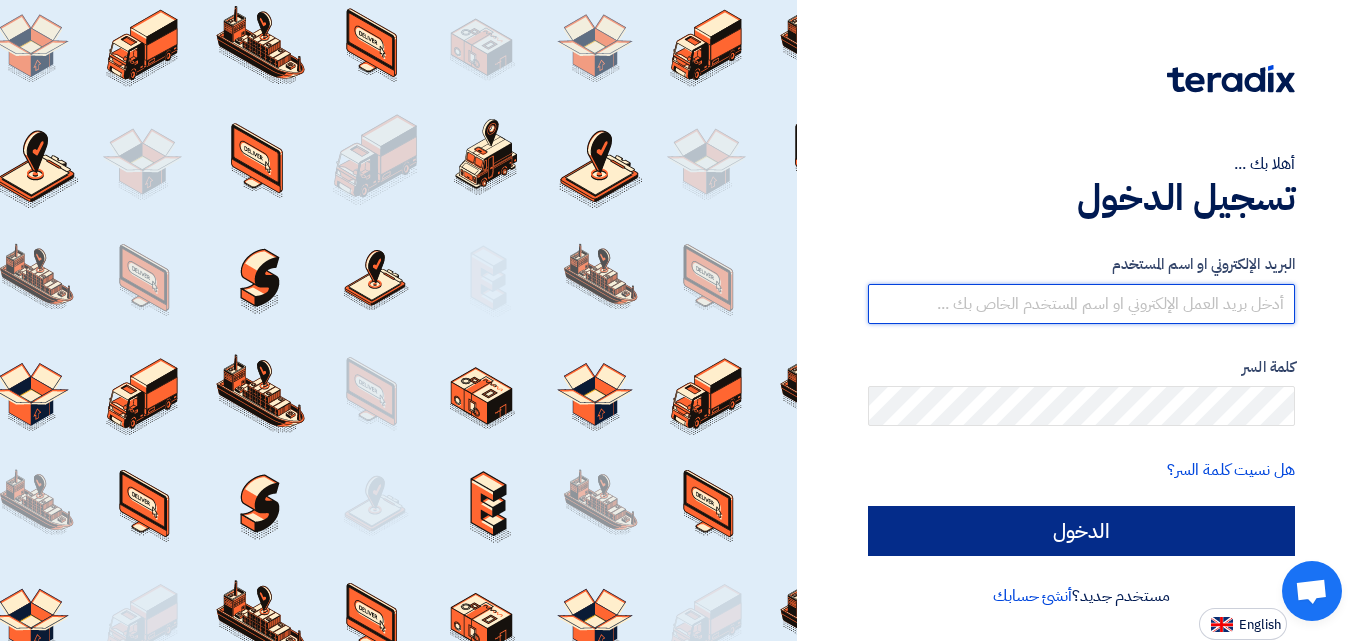 type on "esraa.o@global-supplies.org" 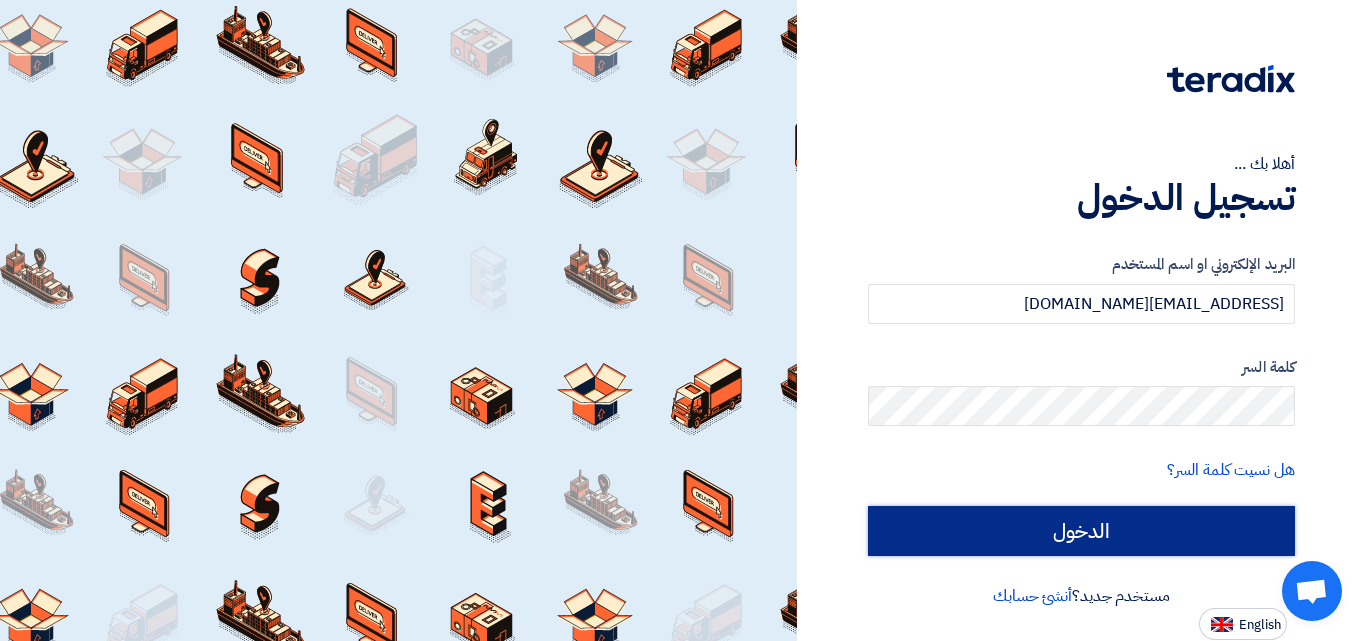 click on "الدخول" 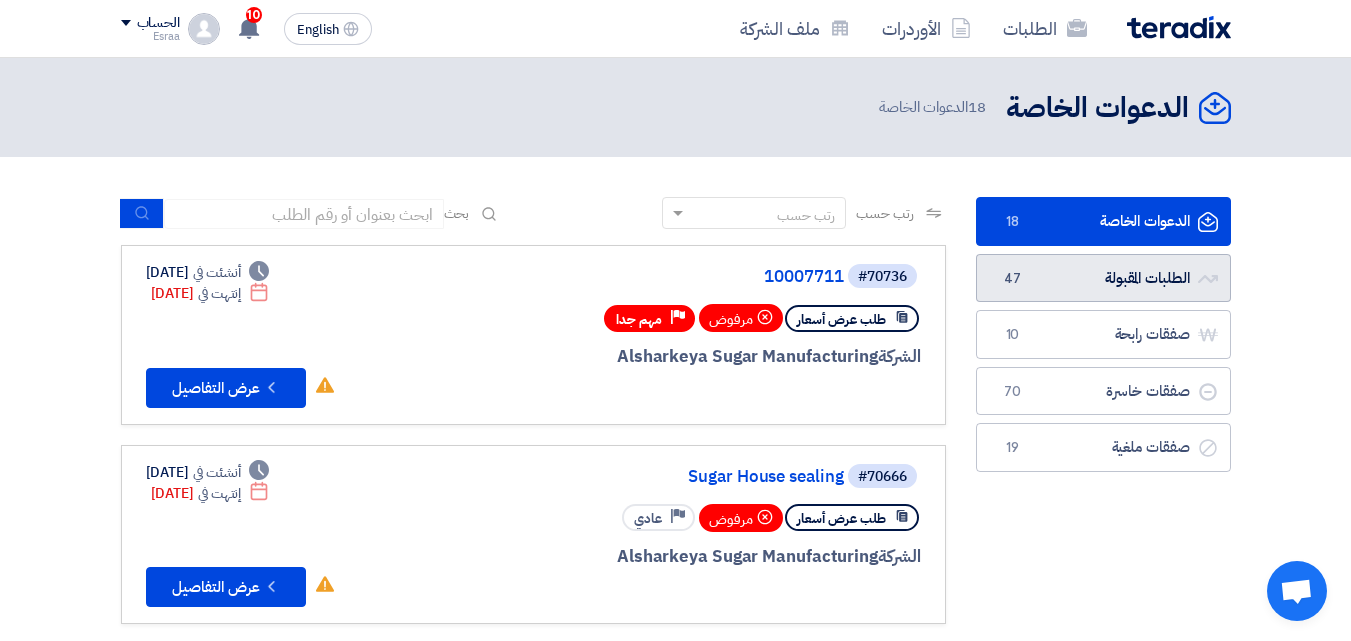 click on "الطلبات المقبولة
الطلبات المقبولة
47" 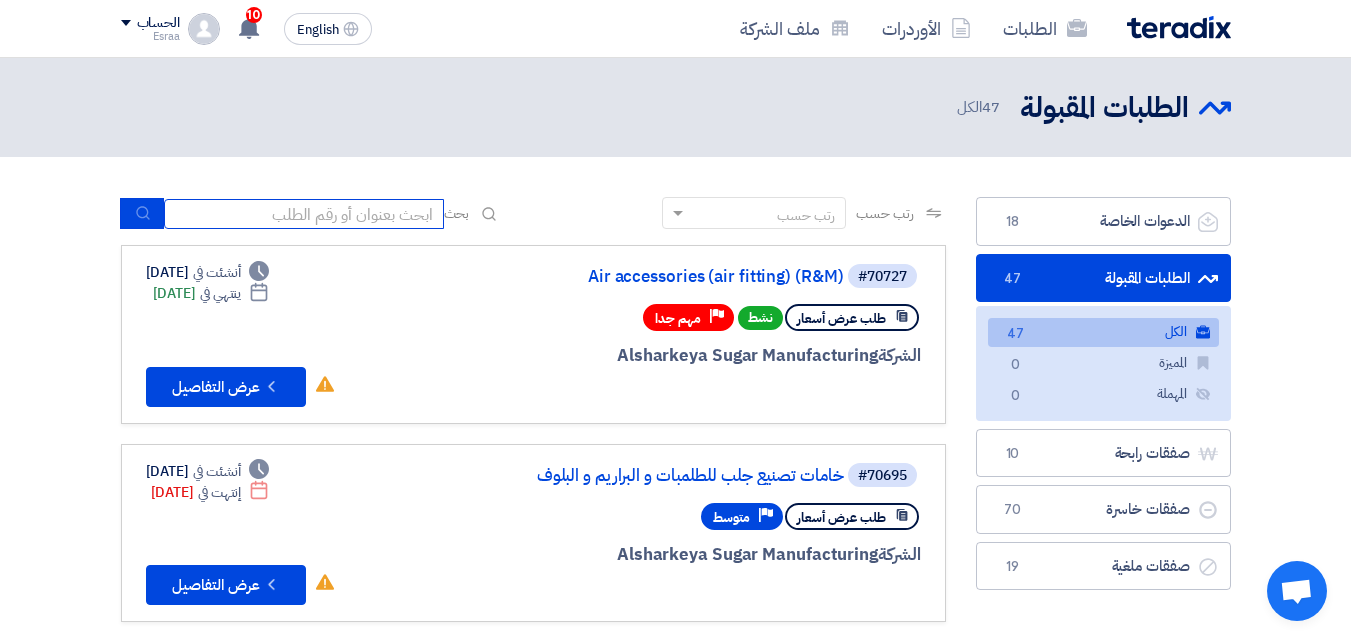 click 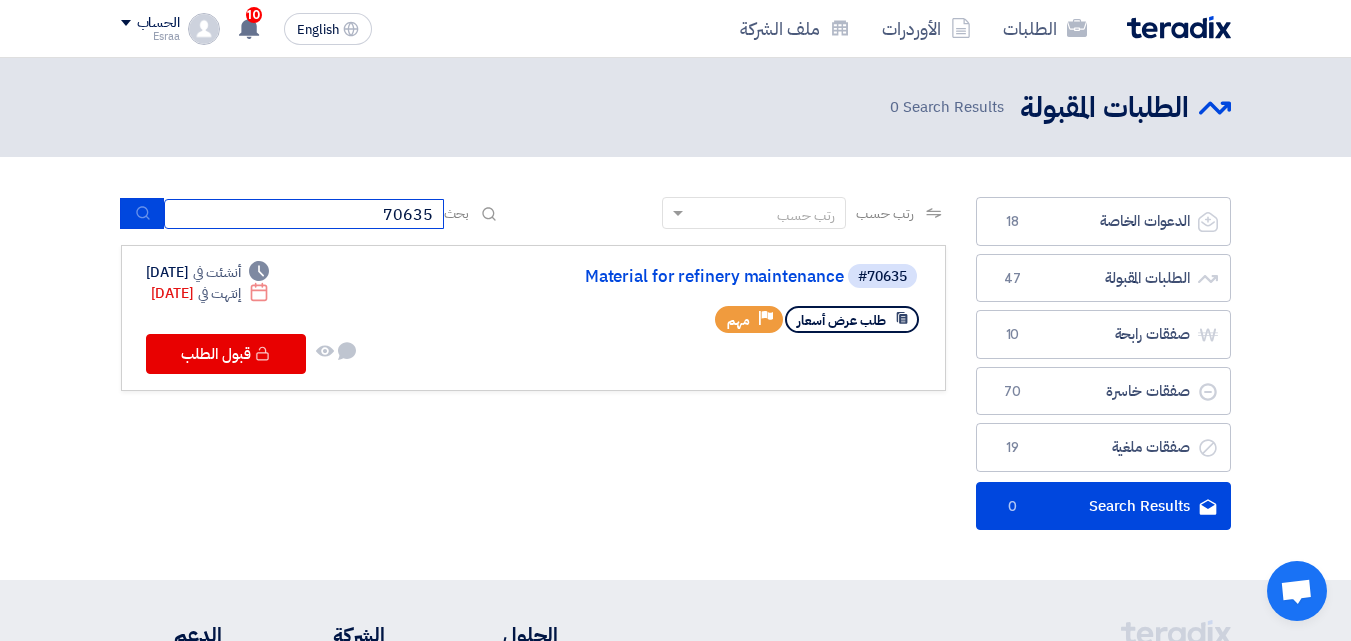 drag, startPoint x: 432, startPoint y: 213, endPoint x: 413, endPoint y: 215, distance: 19.104973 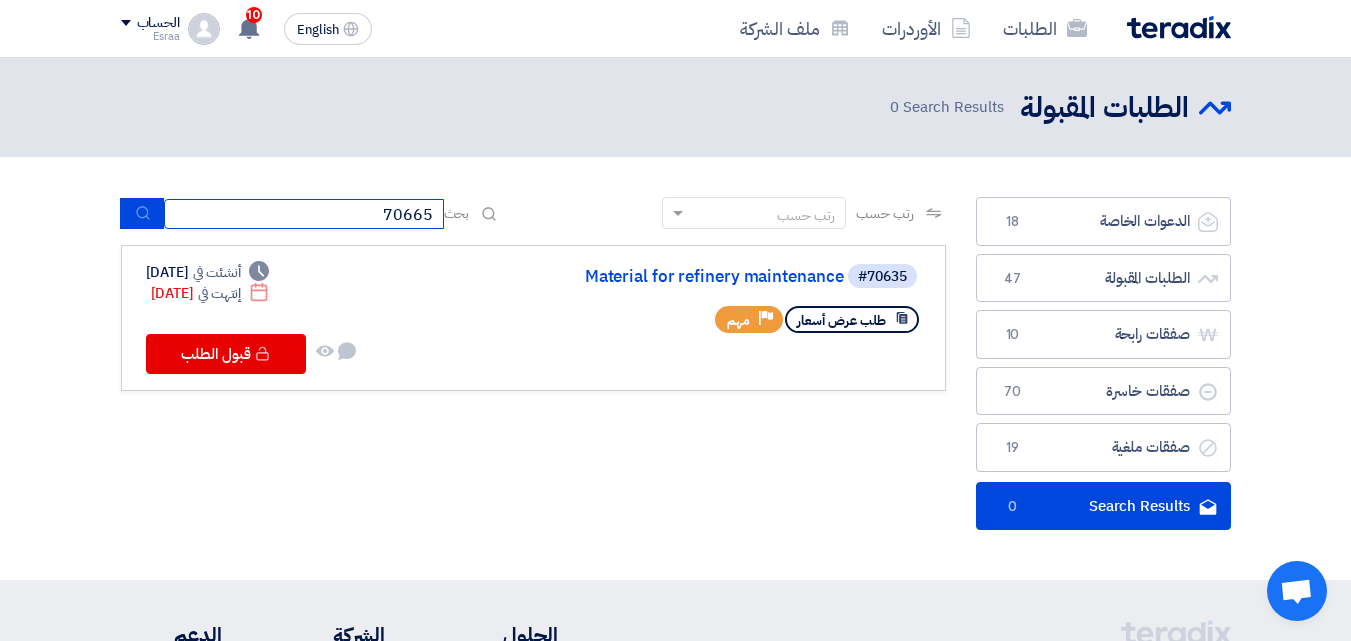 type on "70665" 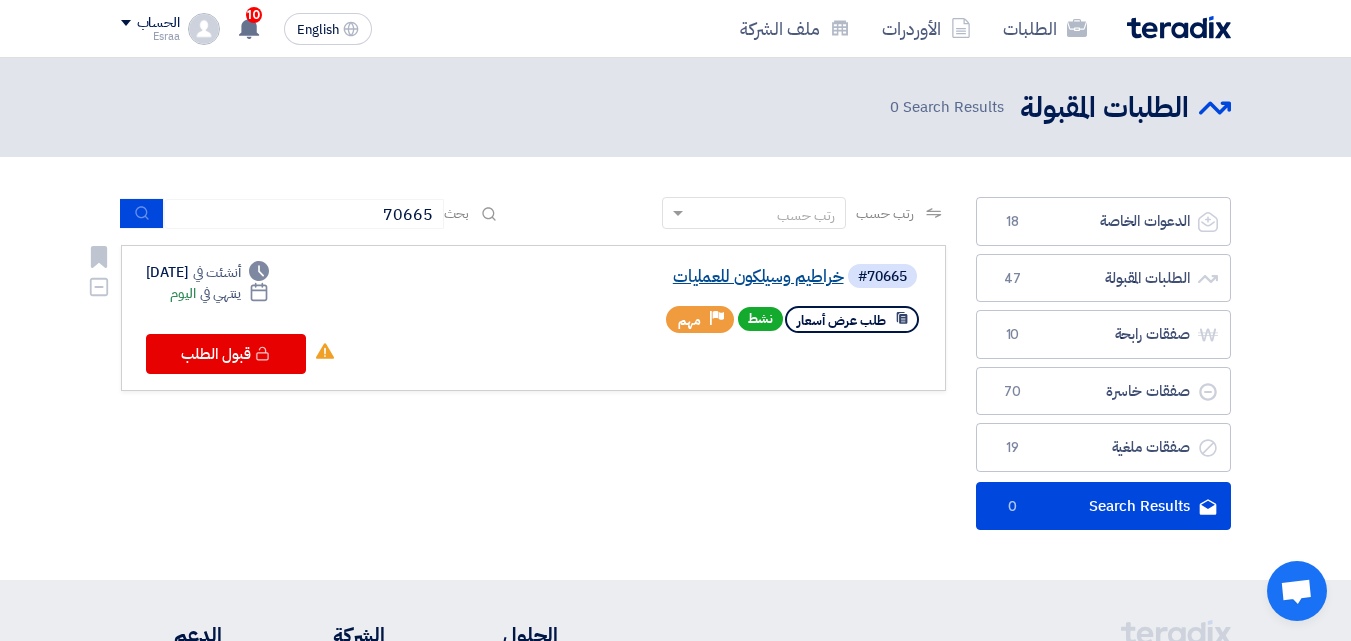 click on "خراطيم وسيلكون للعمليات" 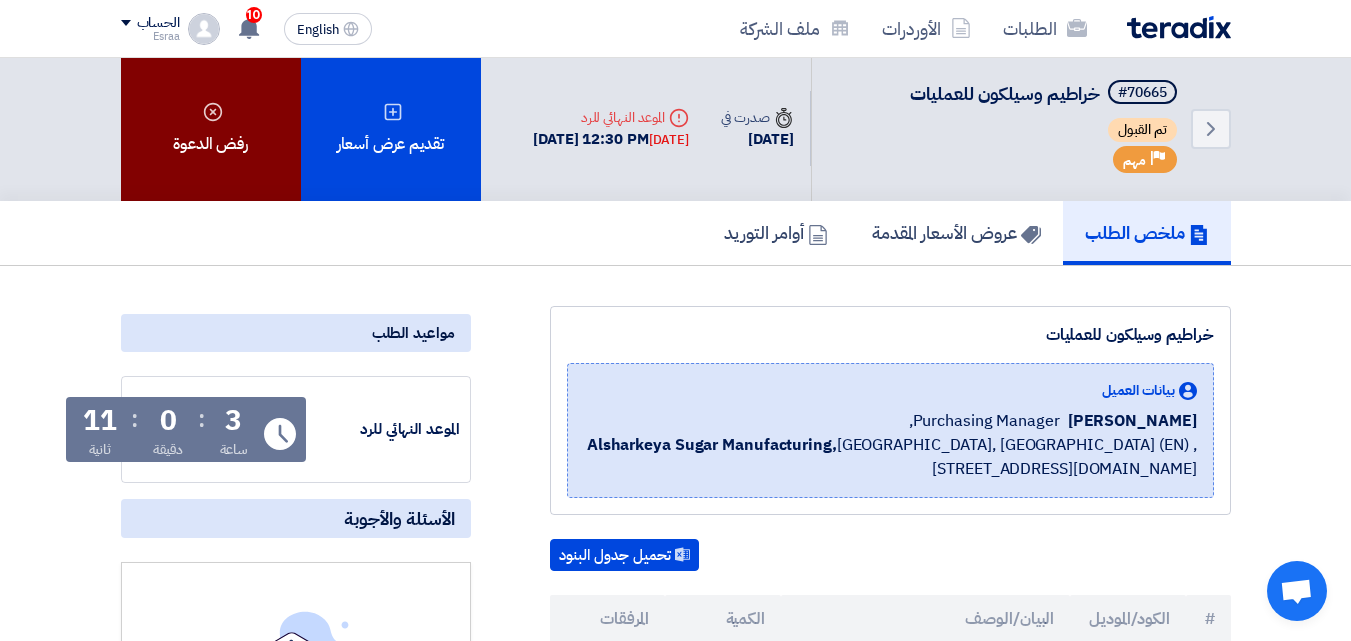 scroll, scrollTop: 0, scrollLeft: 0, axis: both 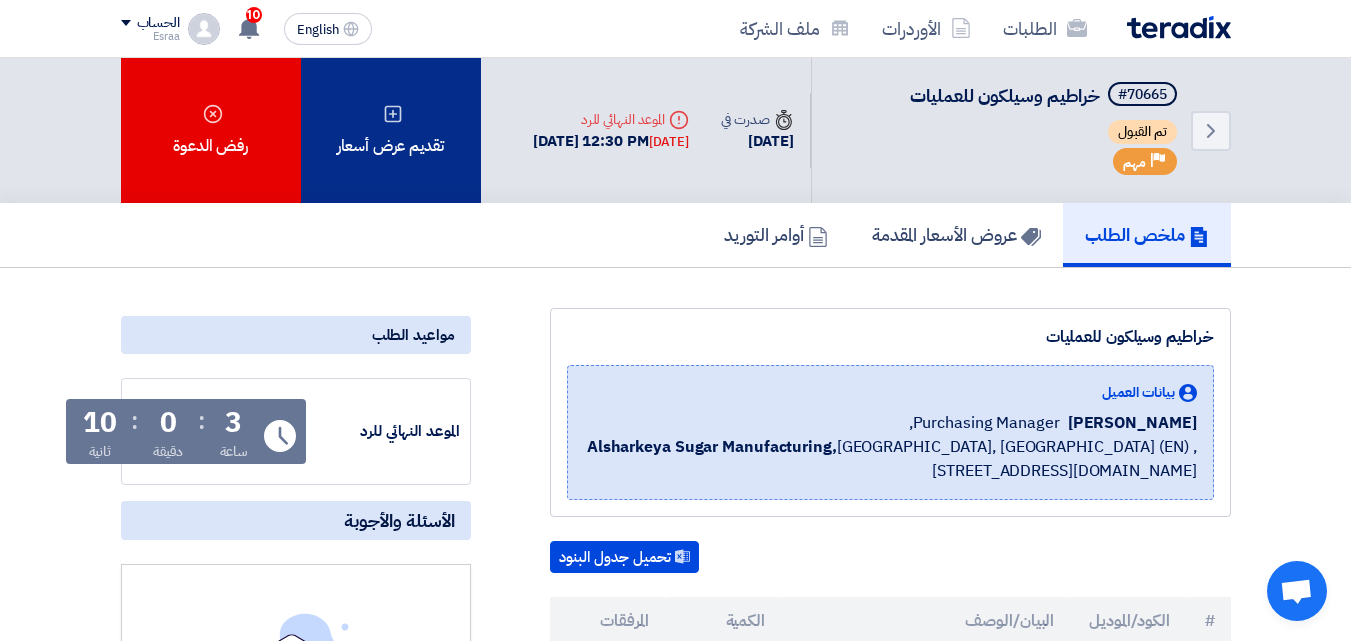 click on "تقديم عرض أسعار" 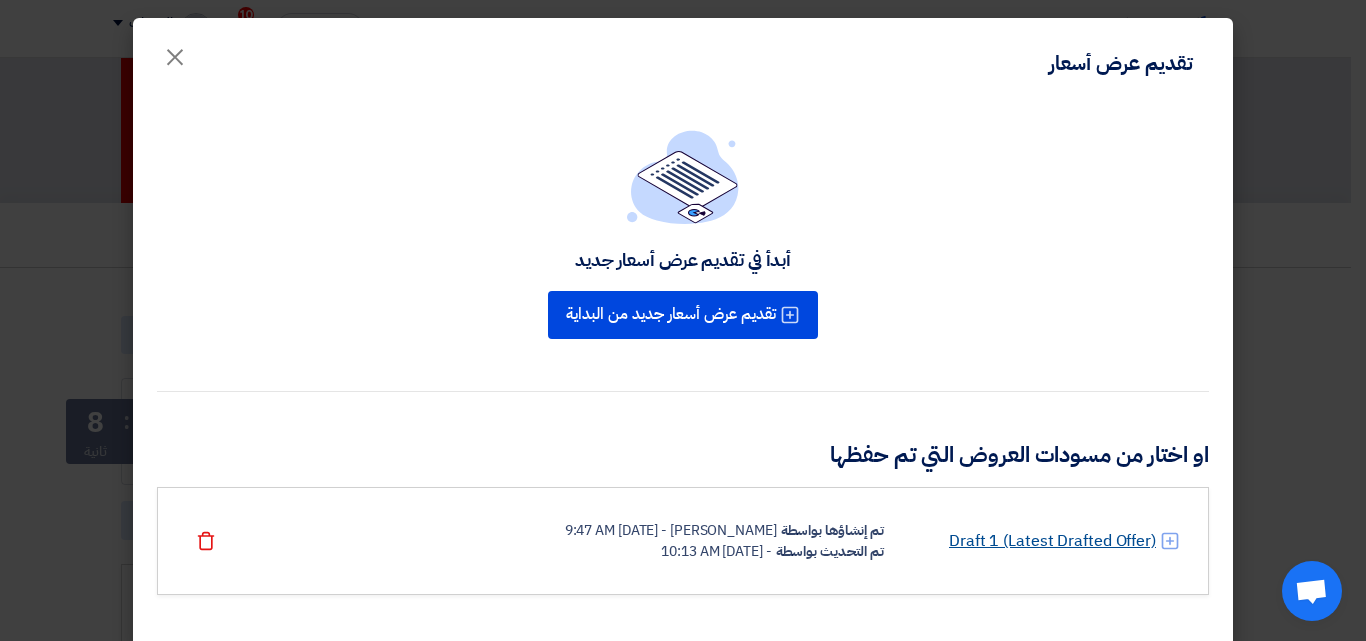 click on "Draft 1 (Latest Drafted Offer)" 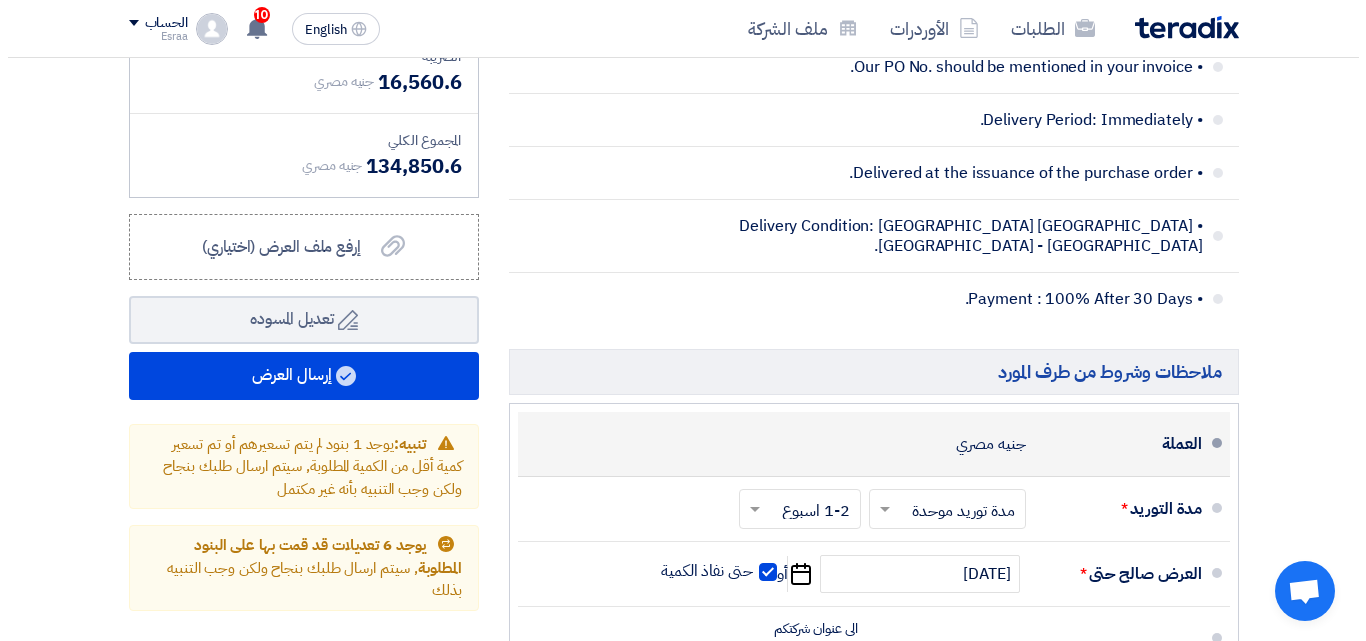 scroll, scrollTop: 1700, scrollLeft: 0, axis: vertical 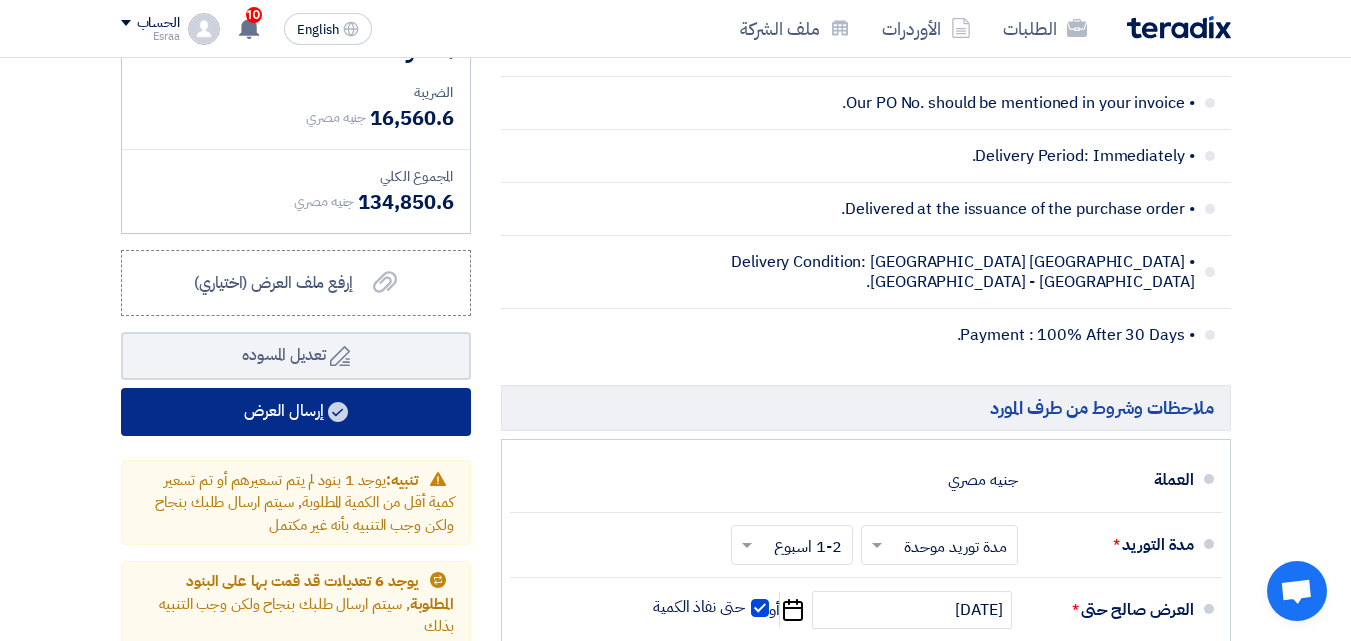click on "إرسال العرض" 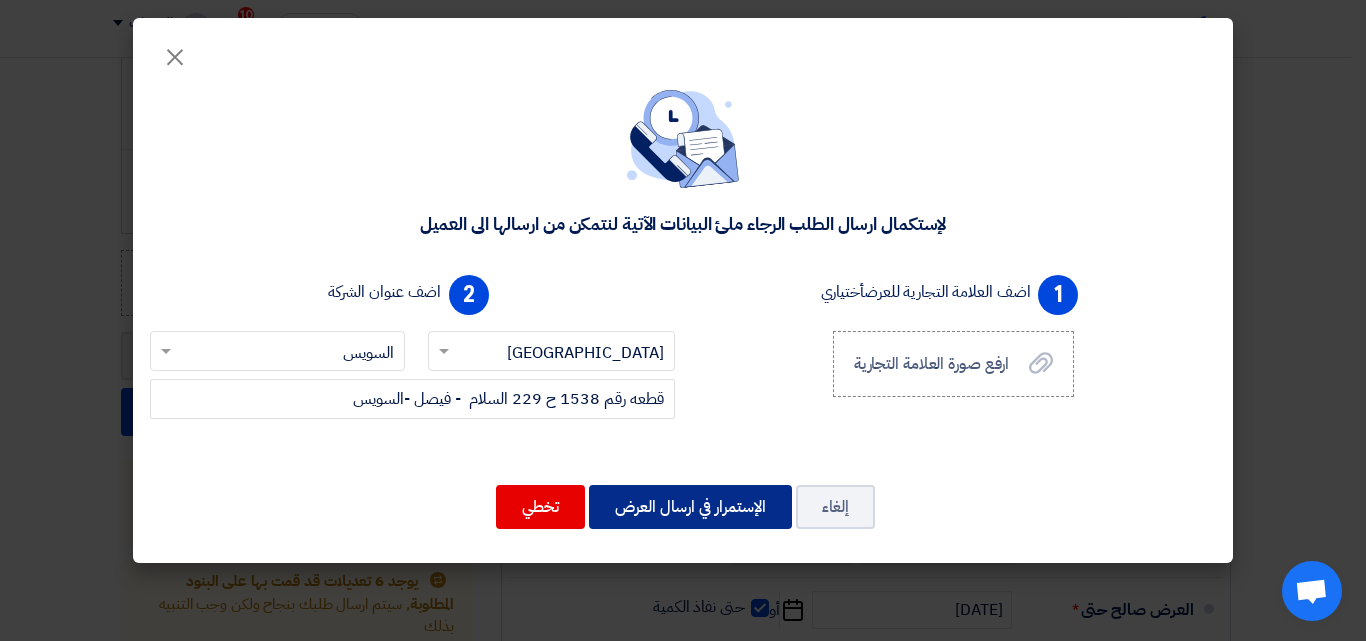 click on "الإستمرار في ارسال العرض" 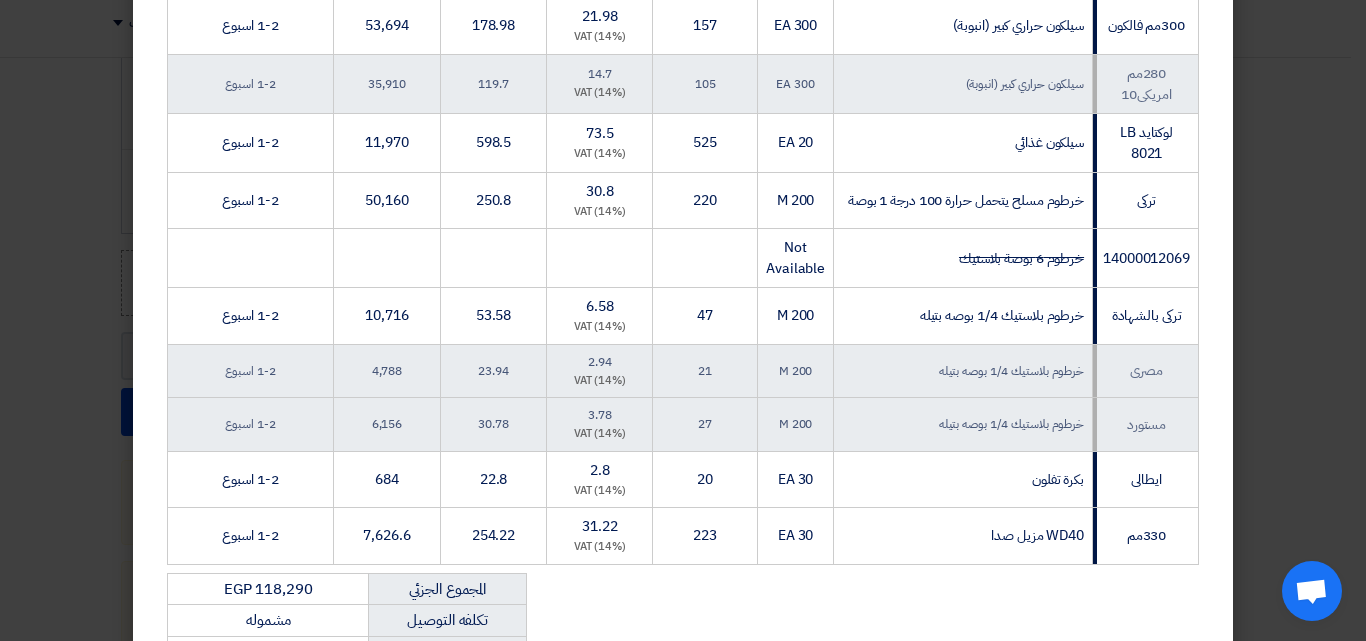 scroll, scrollTop: 768, scrollLeft: 0, axis: vertical 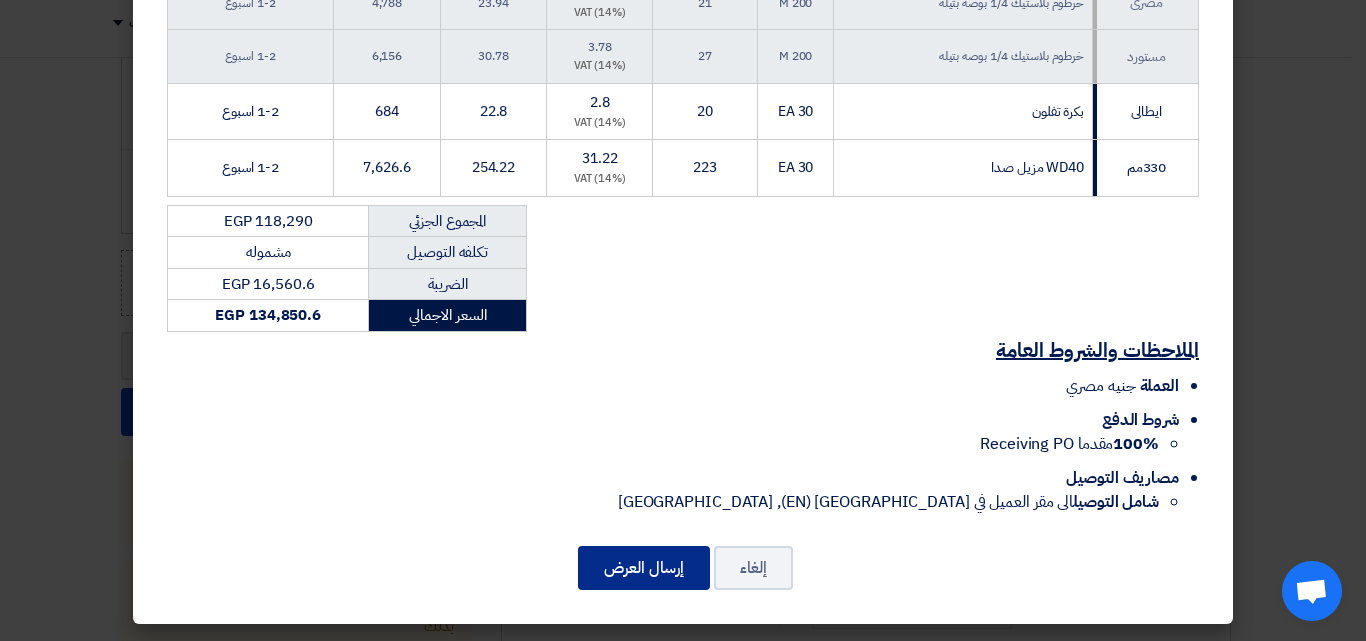 click on "إرسال العرض" 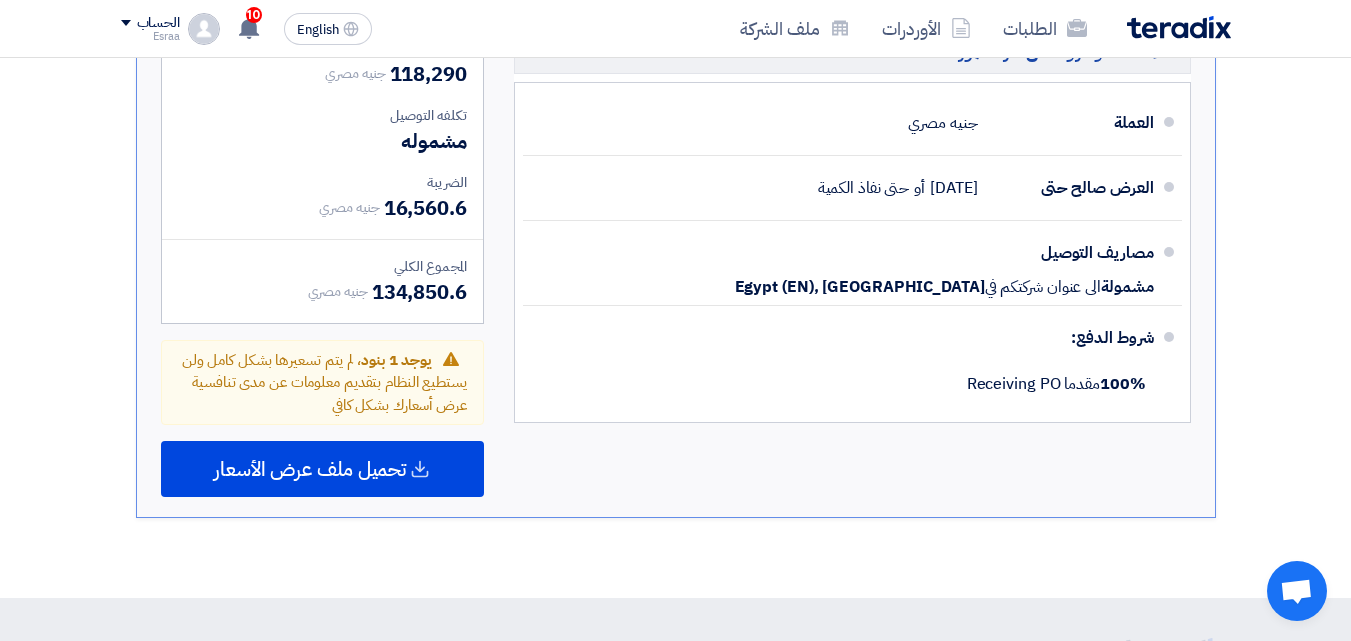 scroll, scrollTop: 1502, scrollLeft: 0, axis: vertical 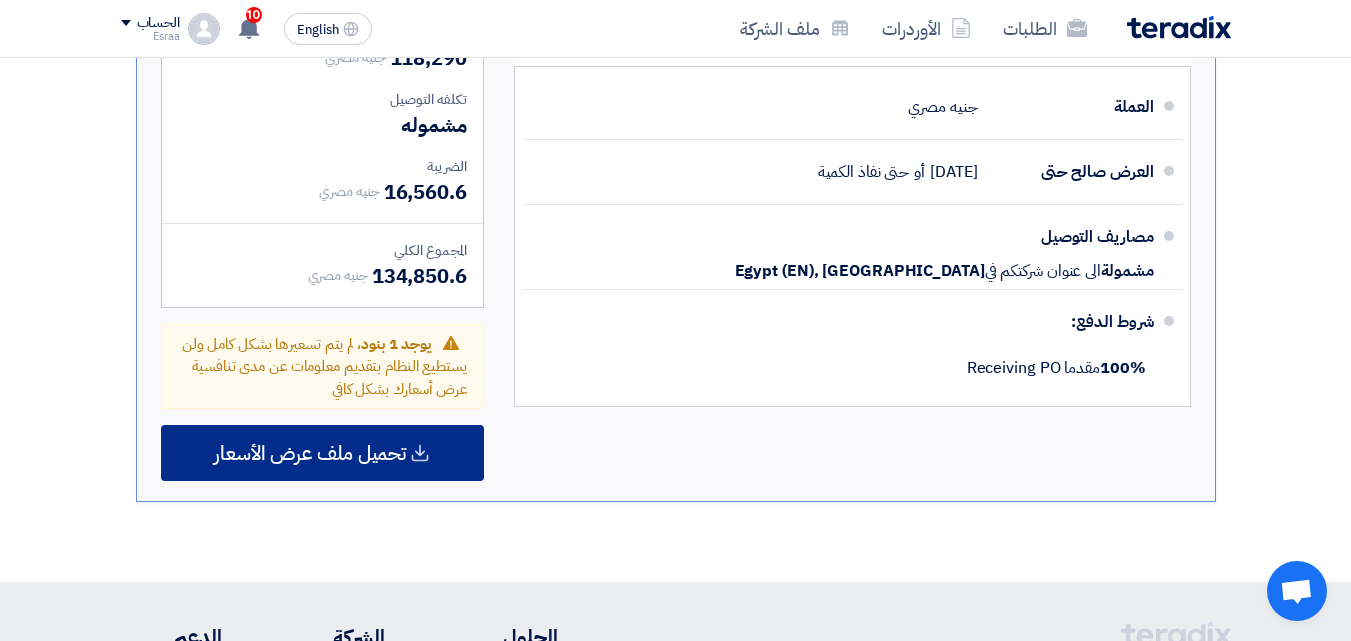 click on "تحميل ملف عرض الأسعار" at bounding box center [310, 453] 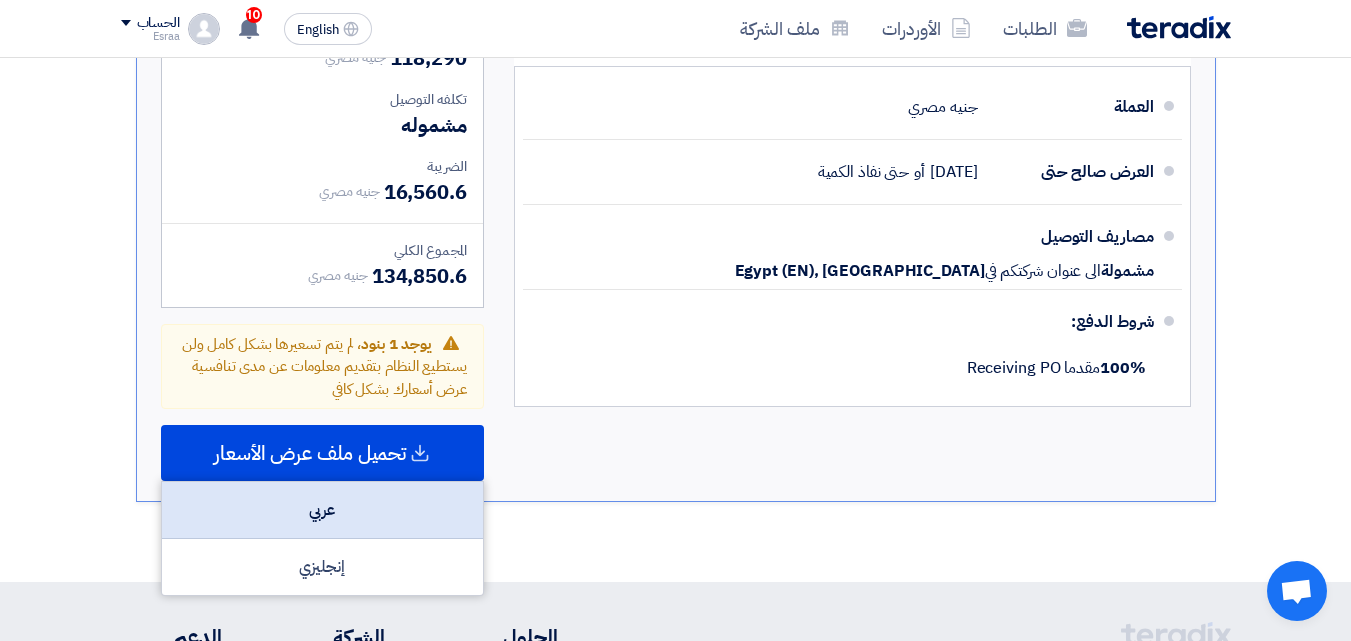 click on "عربي" at bounding box center [322, 510] 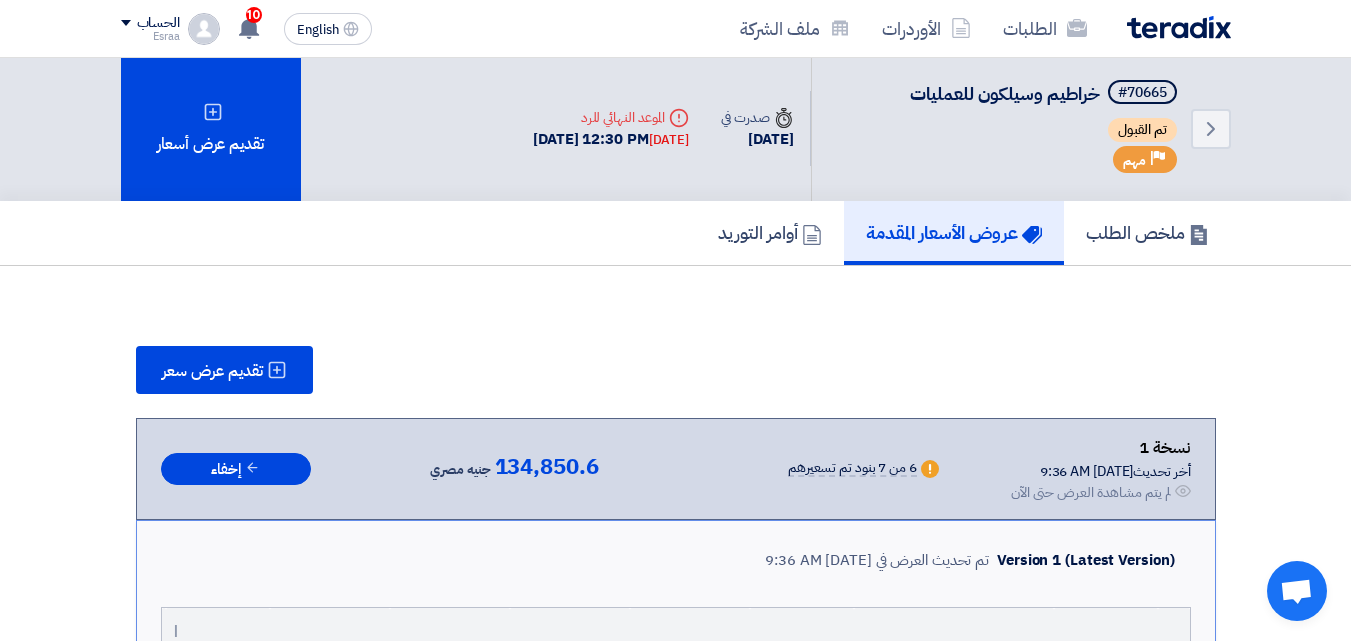 scroll, scrollTop: 0, scrollLeft: 0, axis: both 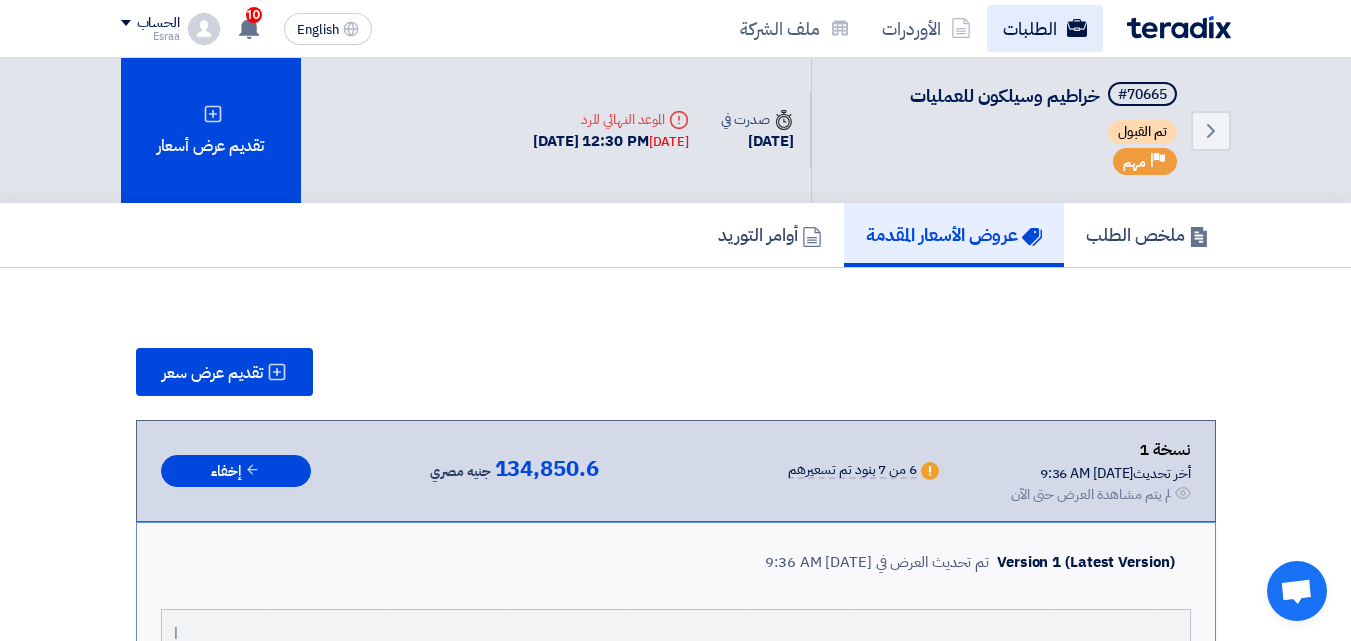 click on "الطلبات" 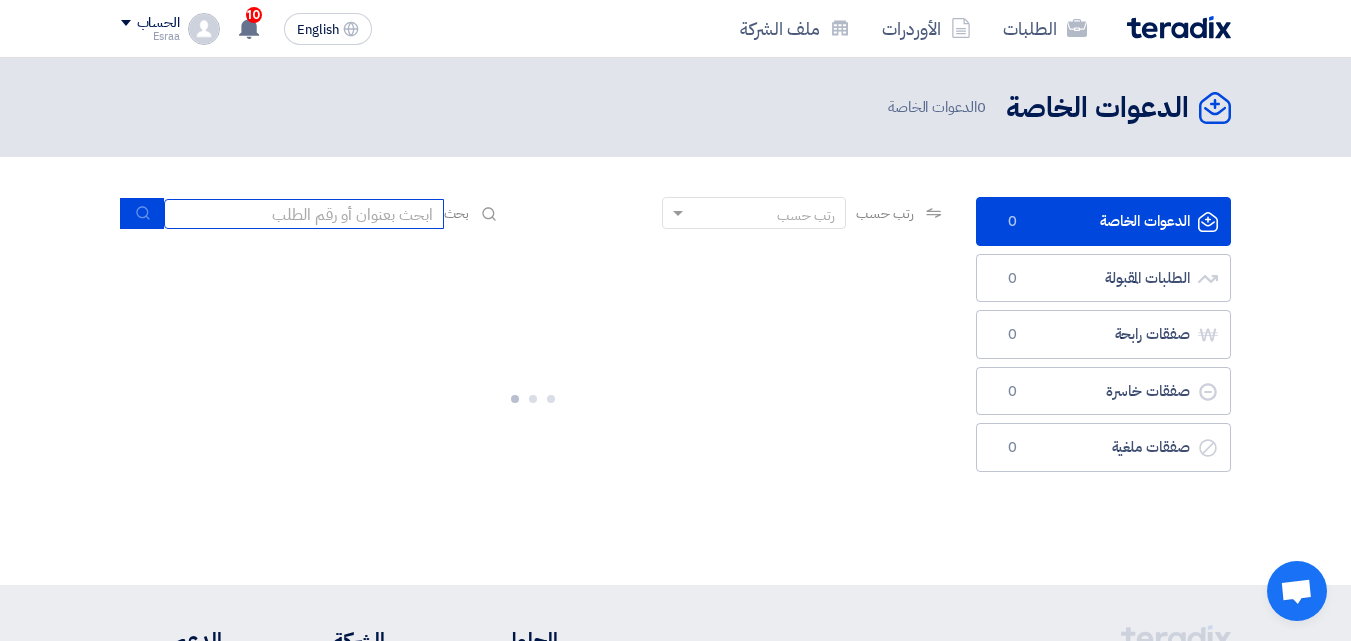click 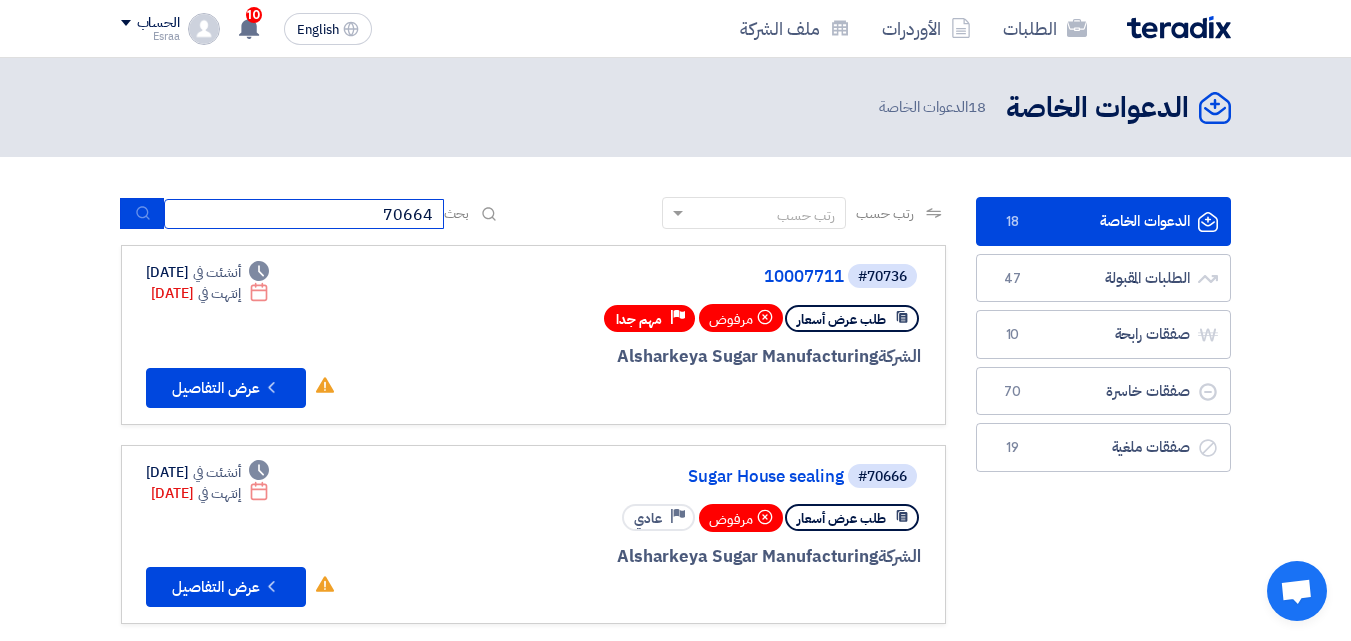 type on "70664" 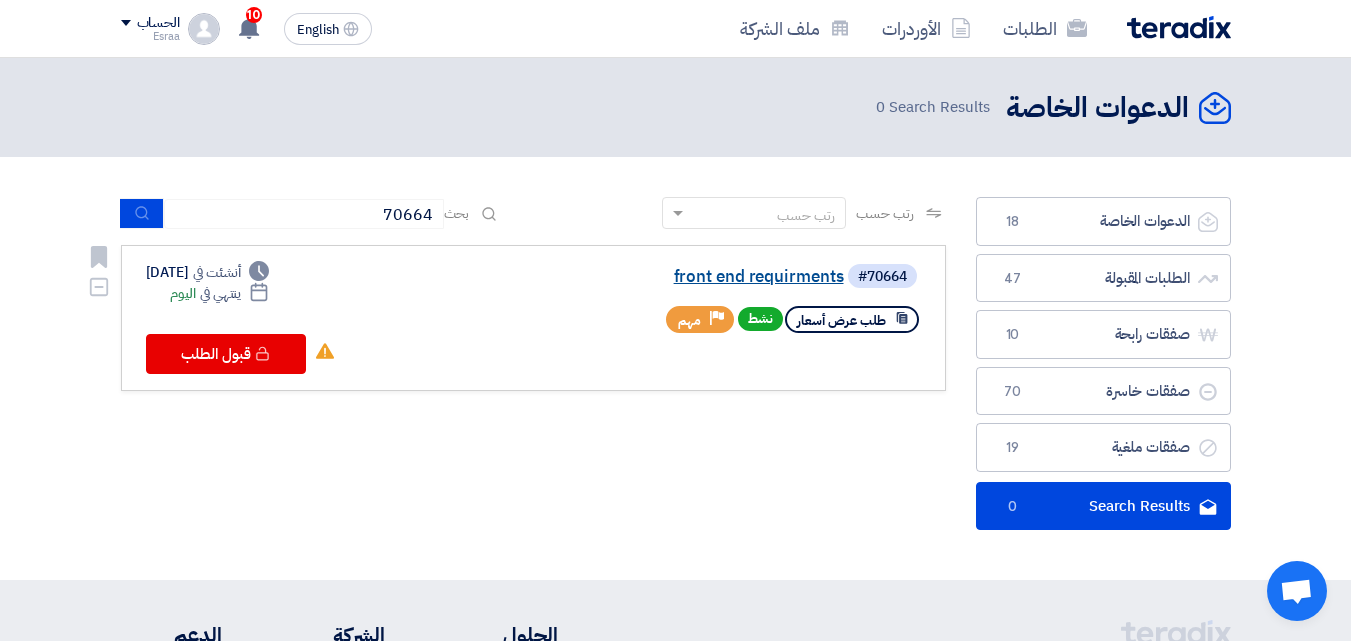 click on "front end requirments" 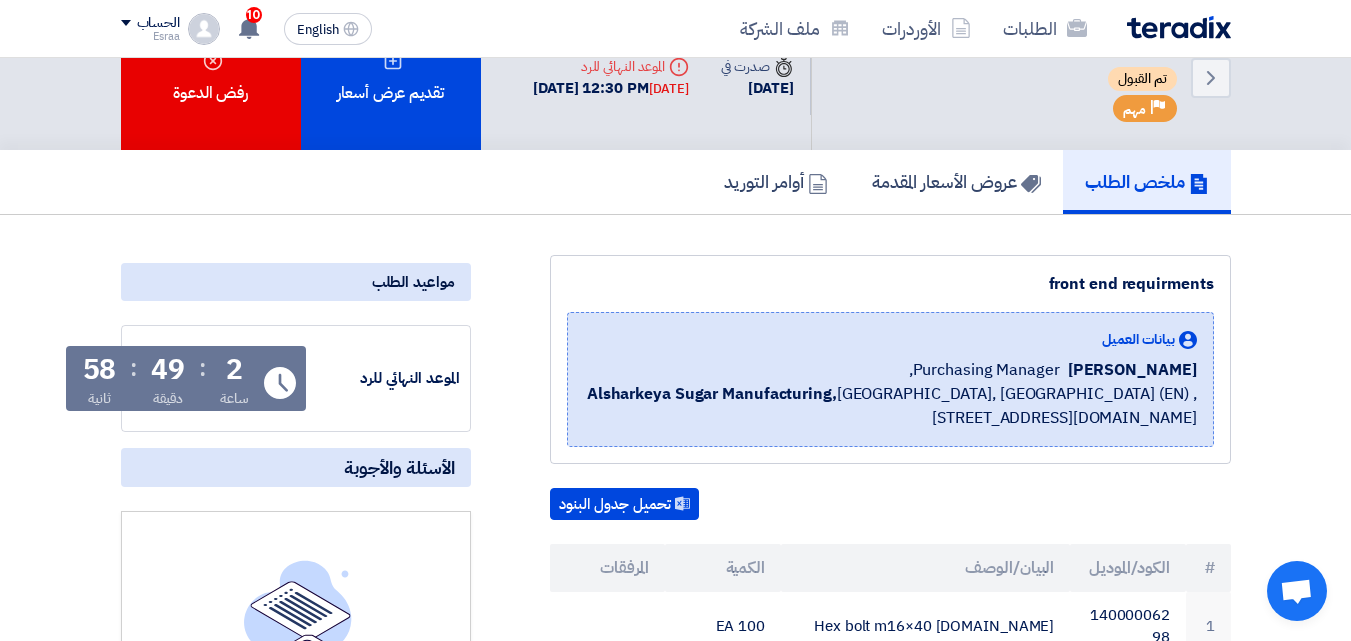 scroll, scrollTop: 0, scrollLeft: 0, axis: both 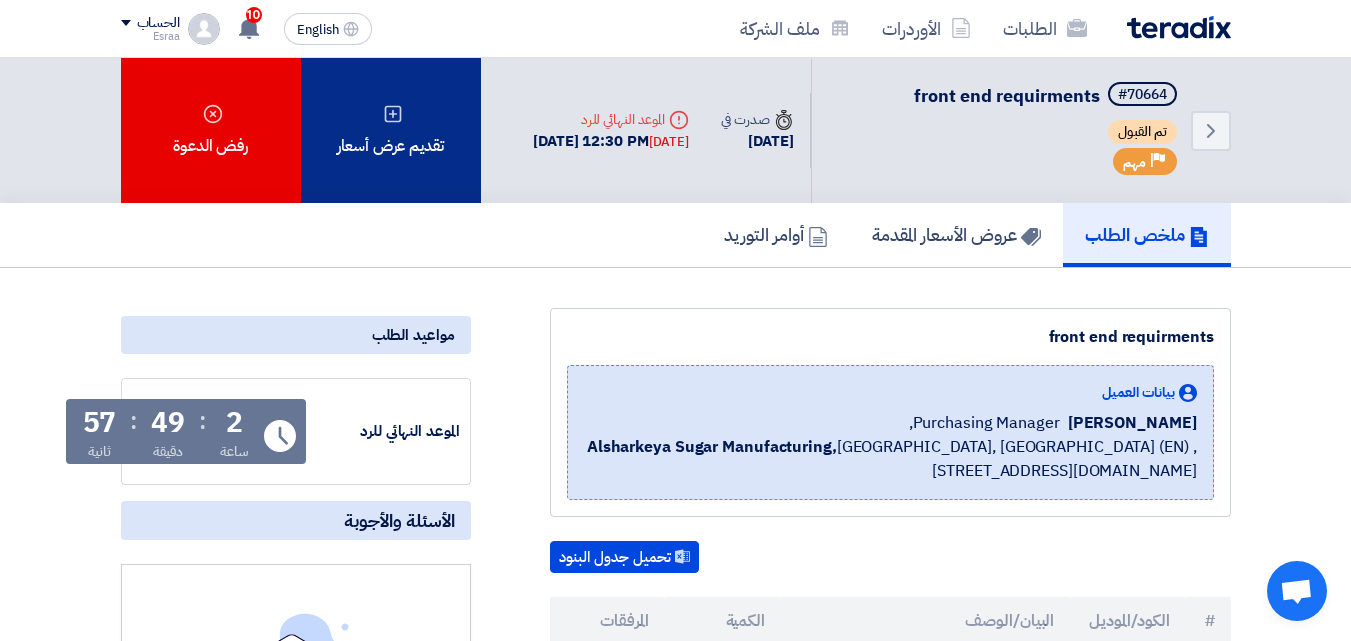click on "تقديم عرض أسعار" 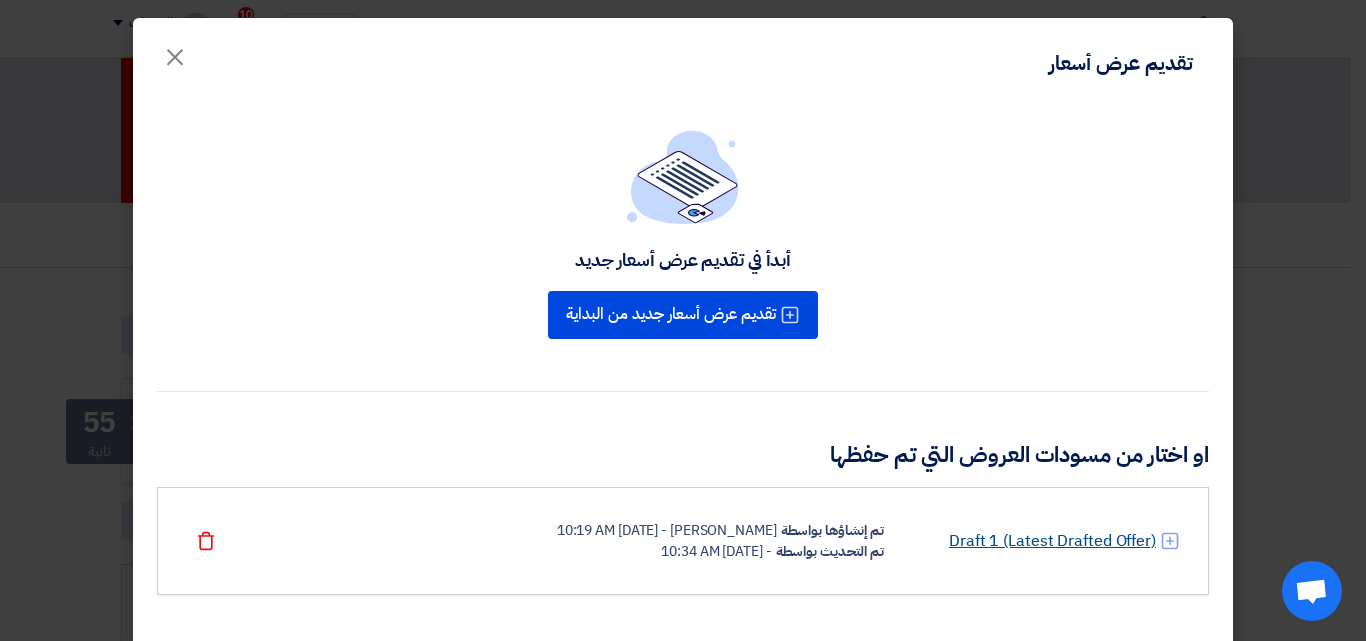click on "Draft 1 (Latest Drafted Offer)" 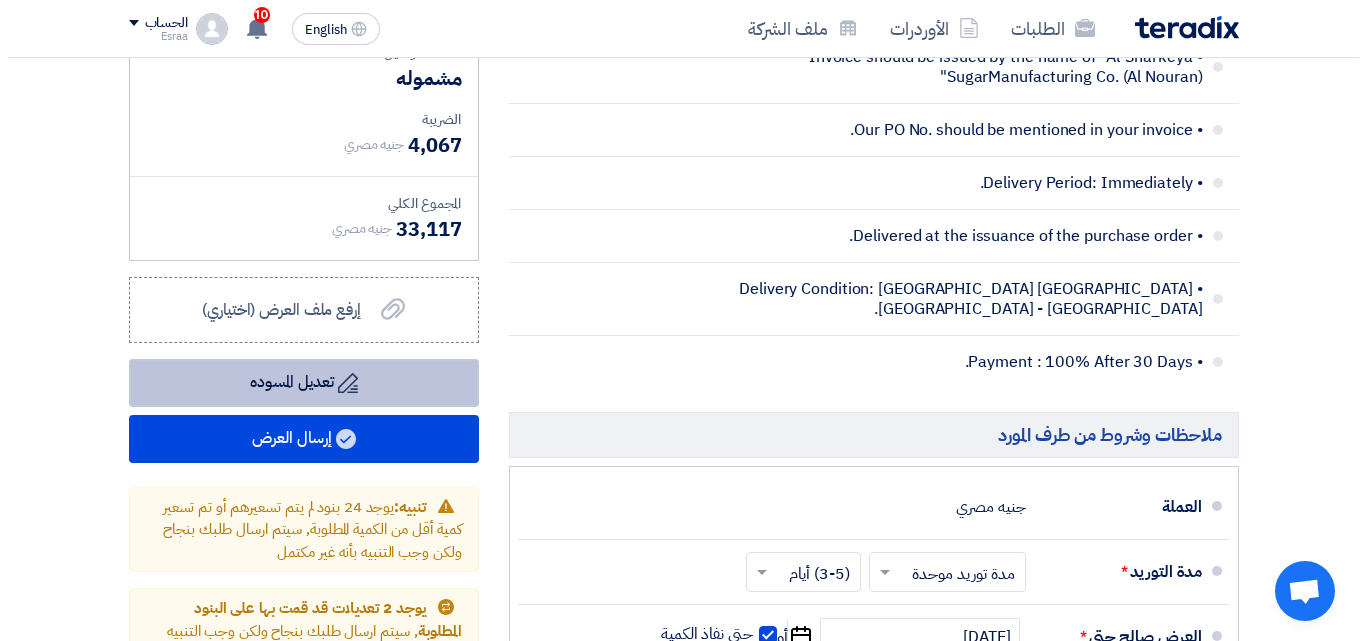 scroll, scrollTop: 5200, scrollLeft: 0, axis: vertical 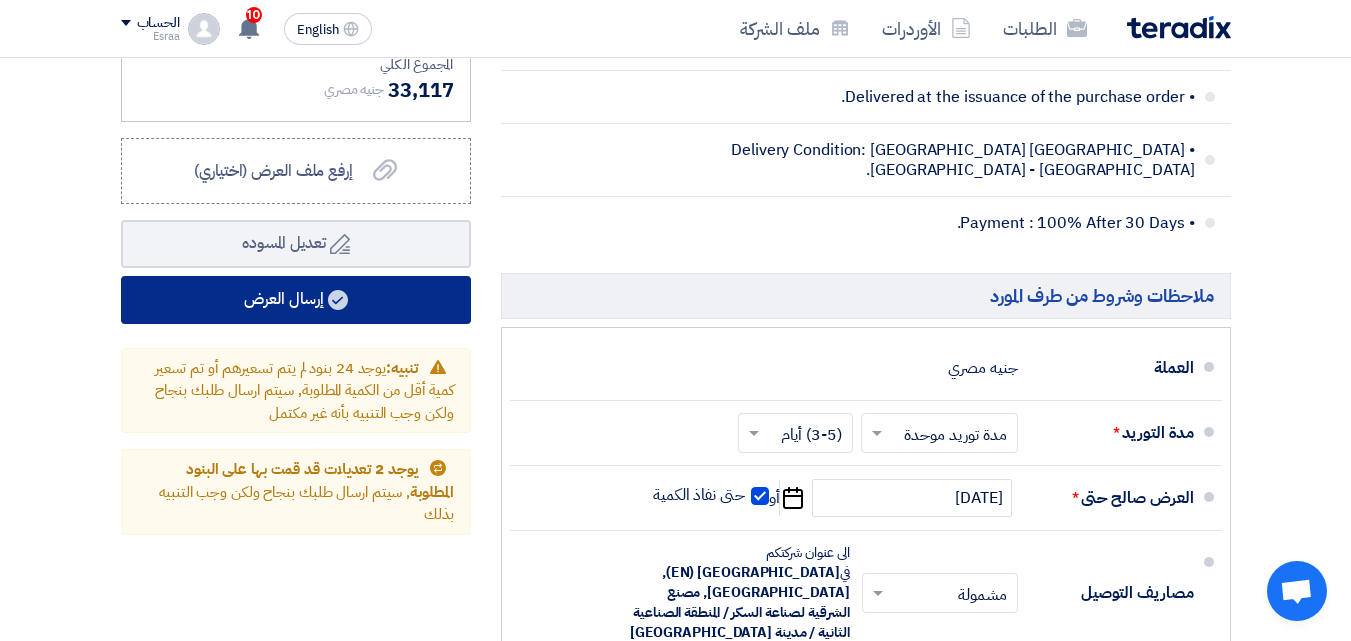 click on "إرسال العرض" 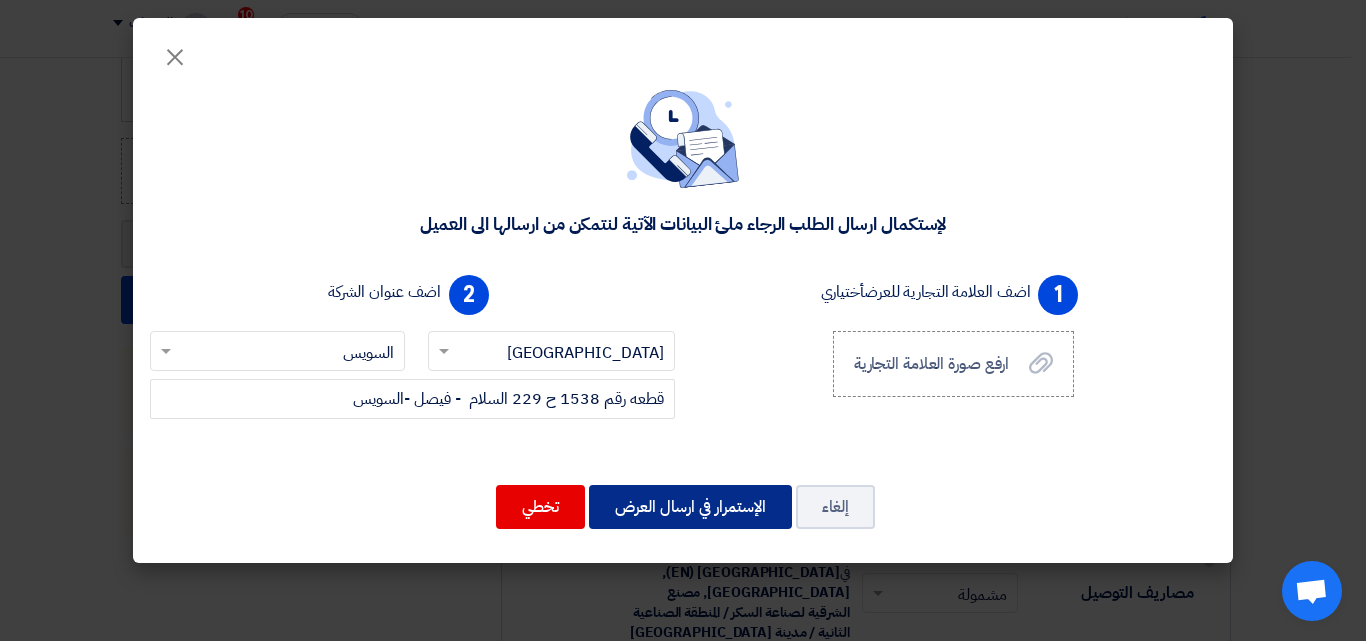 click on "الإستمرار في ارسال العرض" 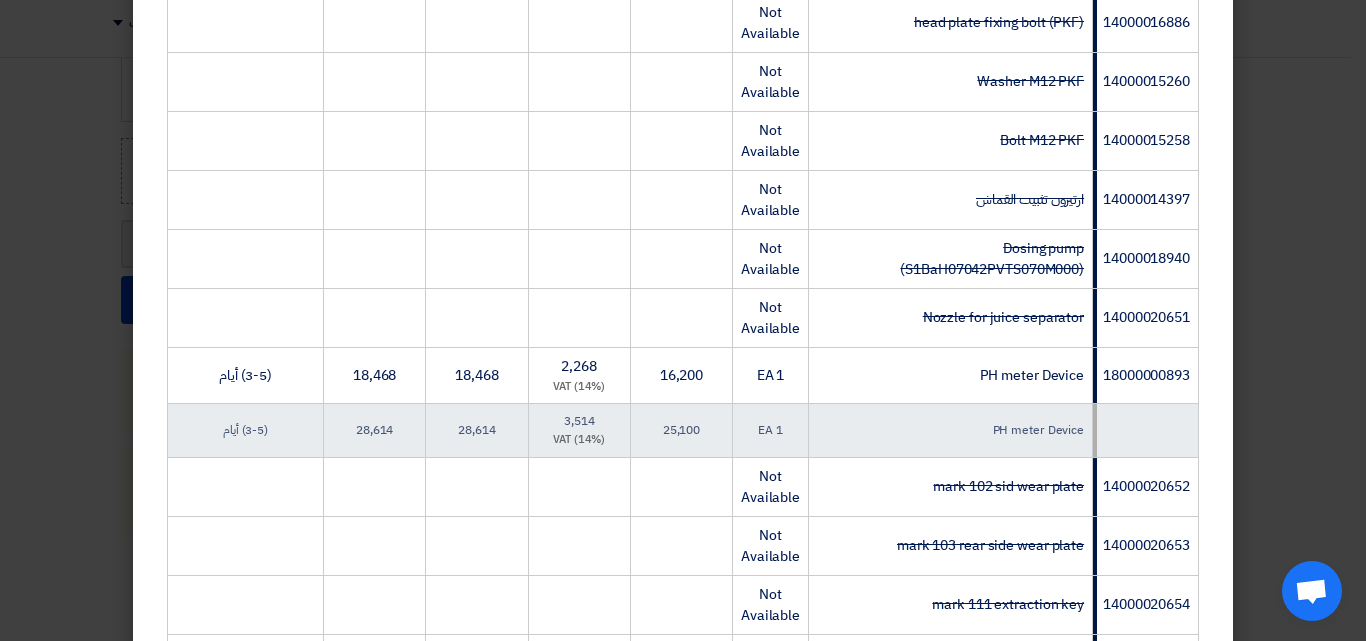 scroll, scrollTop: 1897, scrollLeft: 0, axis: vertical 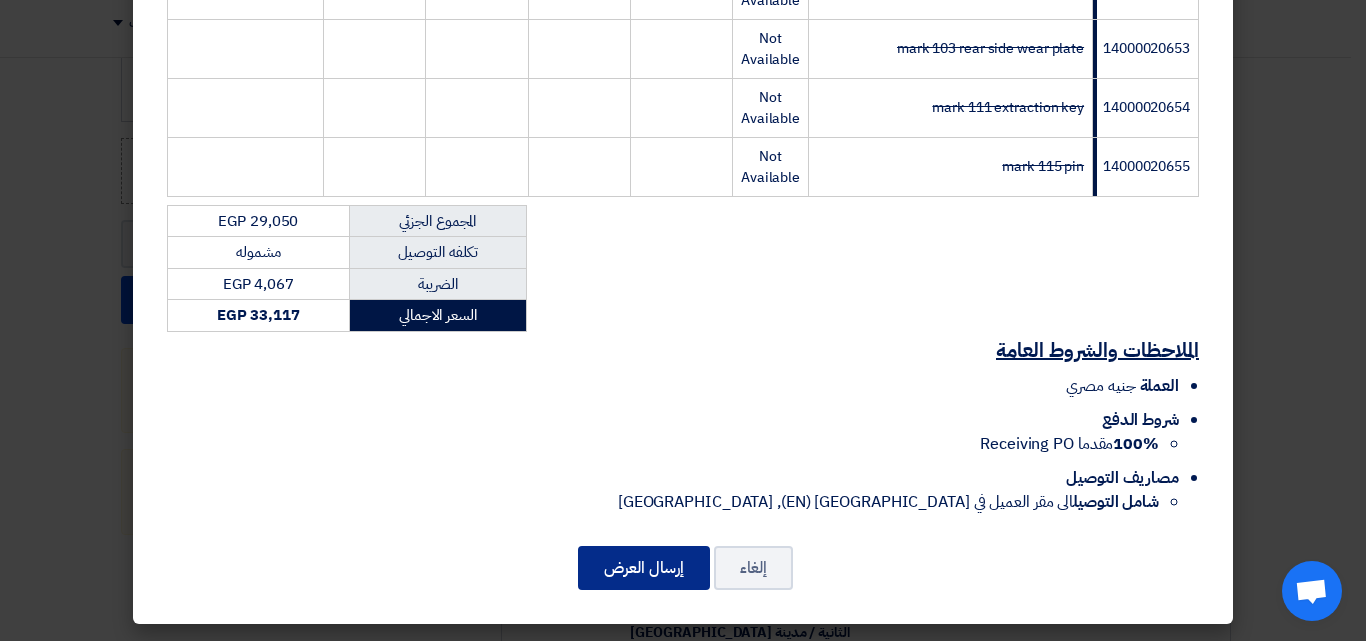 click on "إرسال العرض" 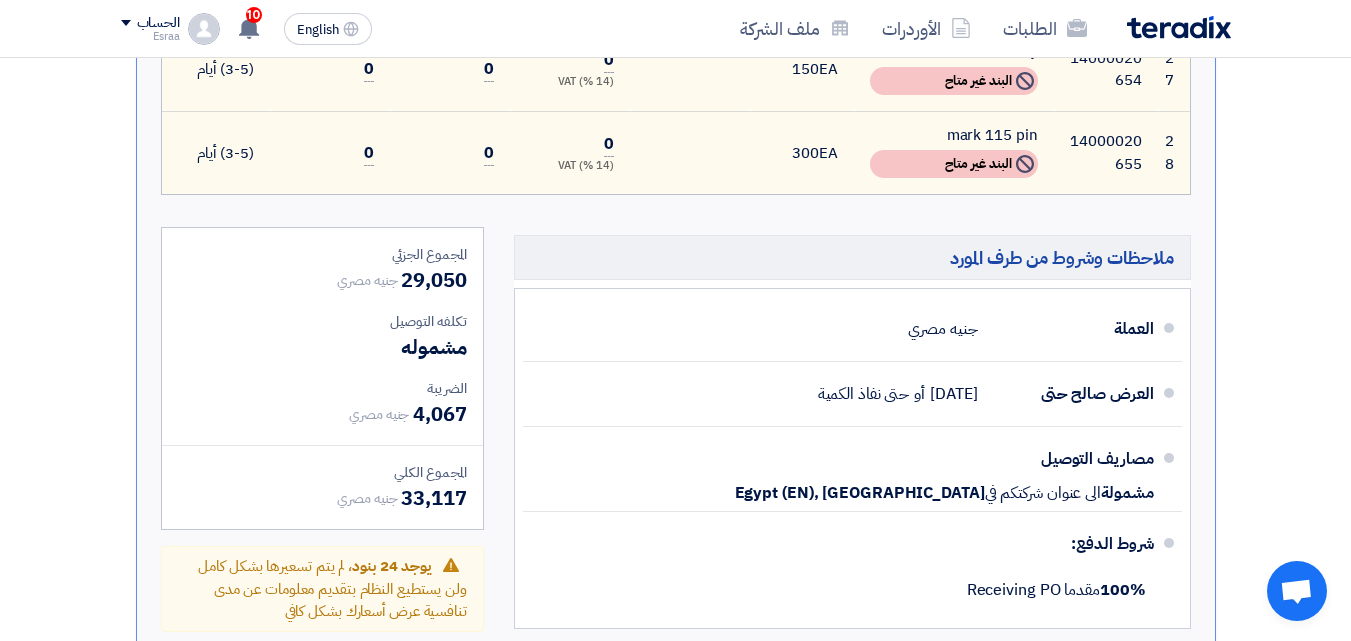 scroll, scrollTop: 3693, scrollLeft: 0, axis: vertical 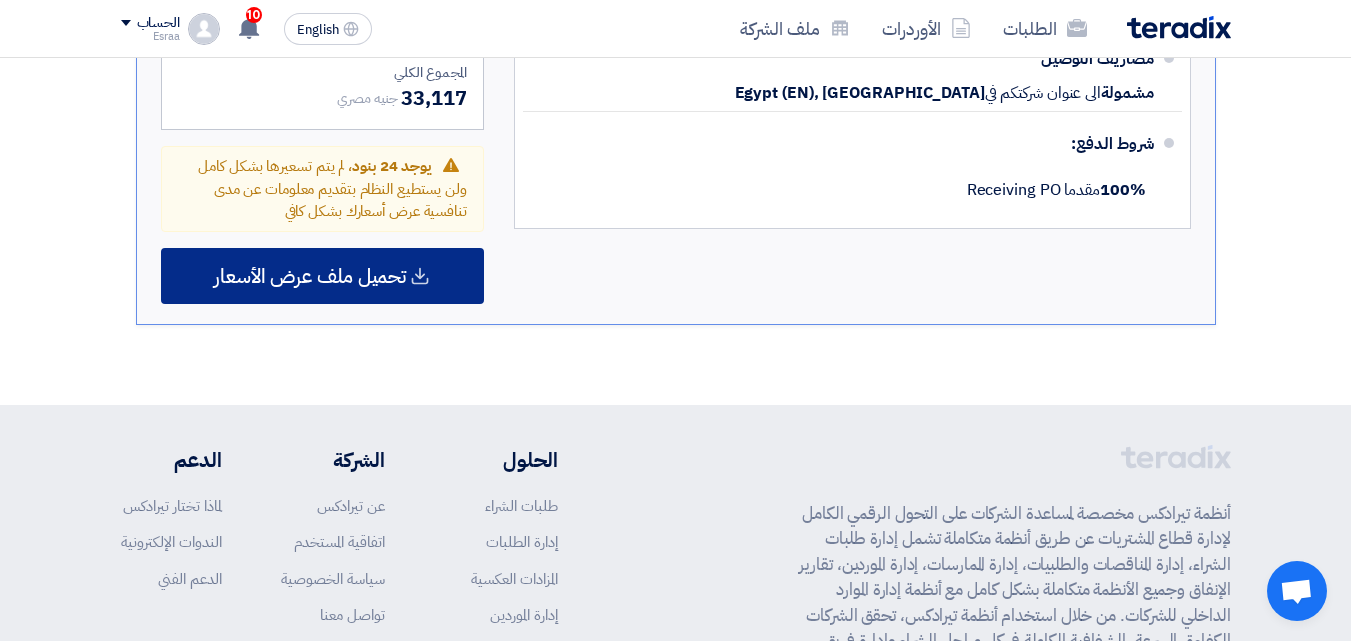 click on "تحميل ملف عرض الأسعار" at bounding box center (310, 276) 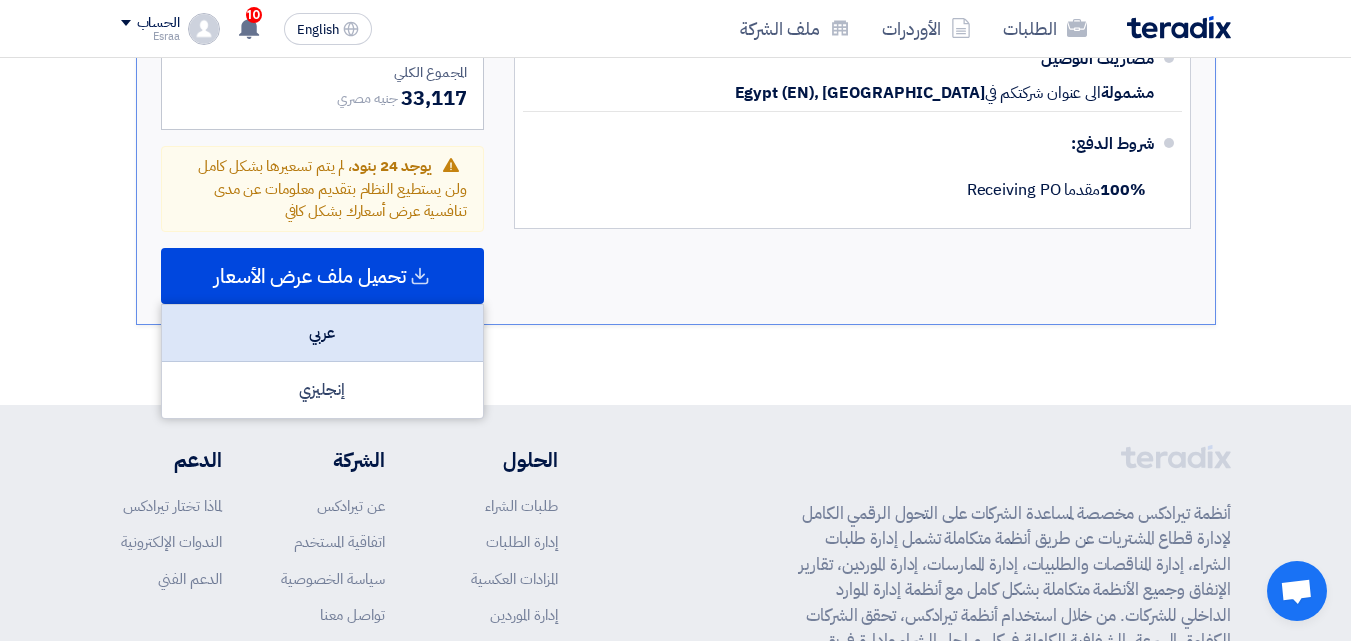 click on "عربي" at bounding box center [322, 333] 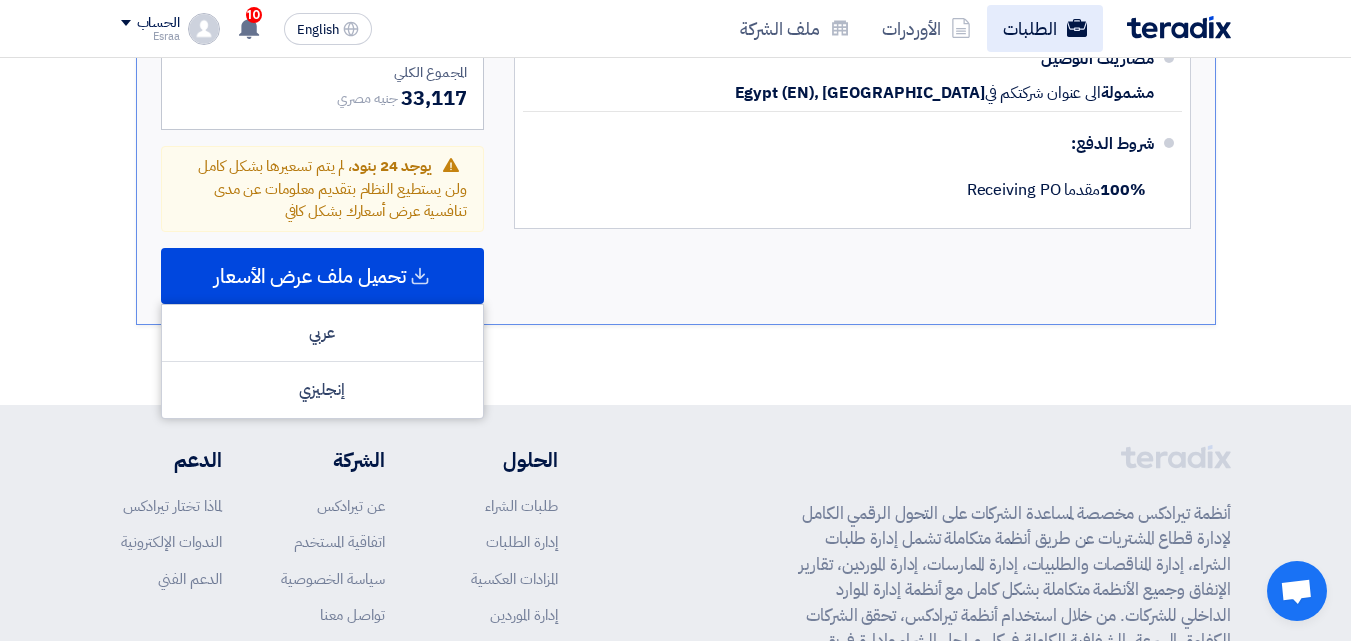 click on "الطلبات" 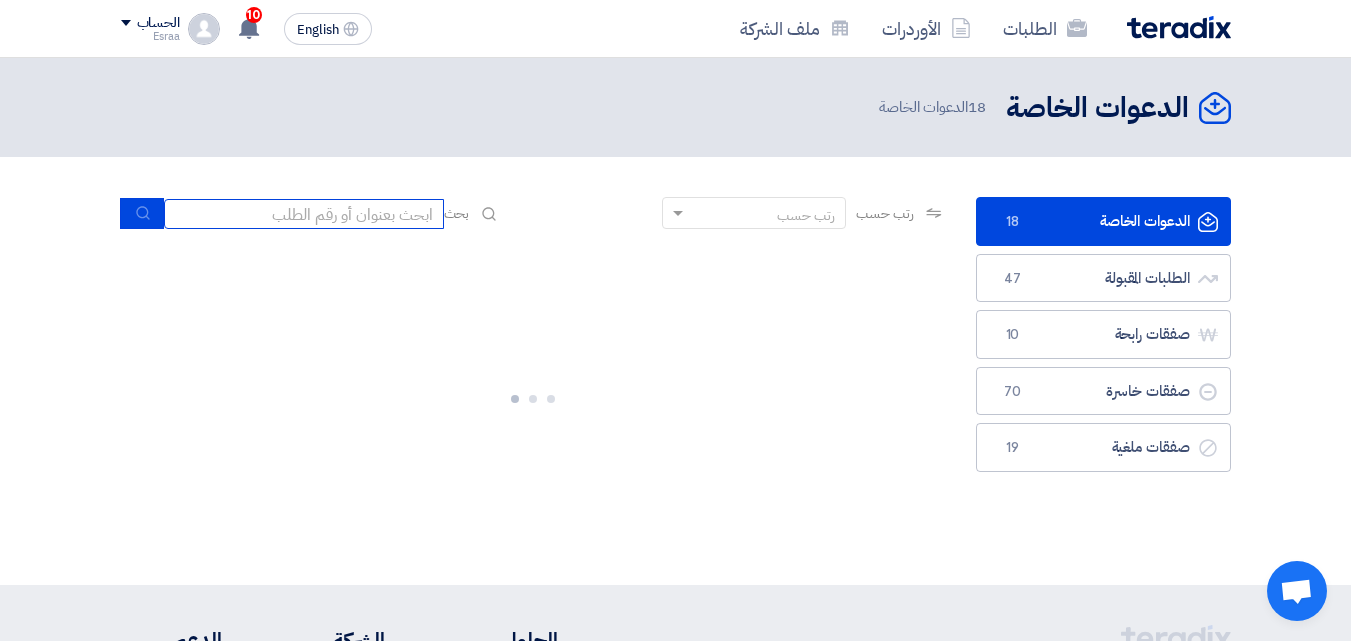 click 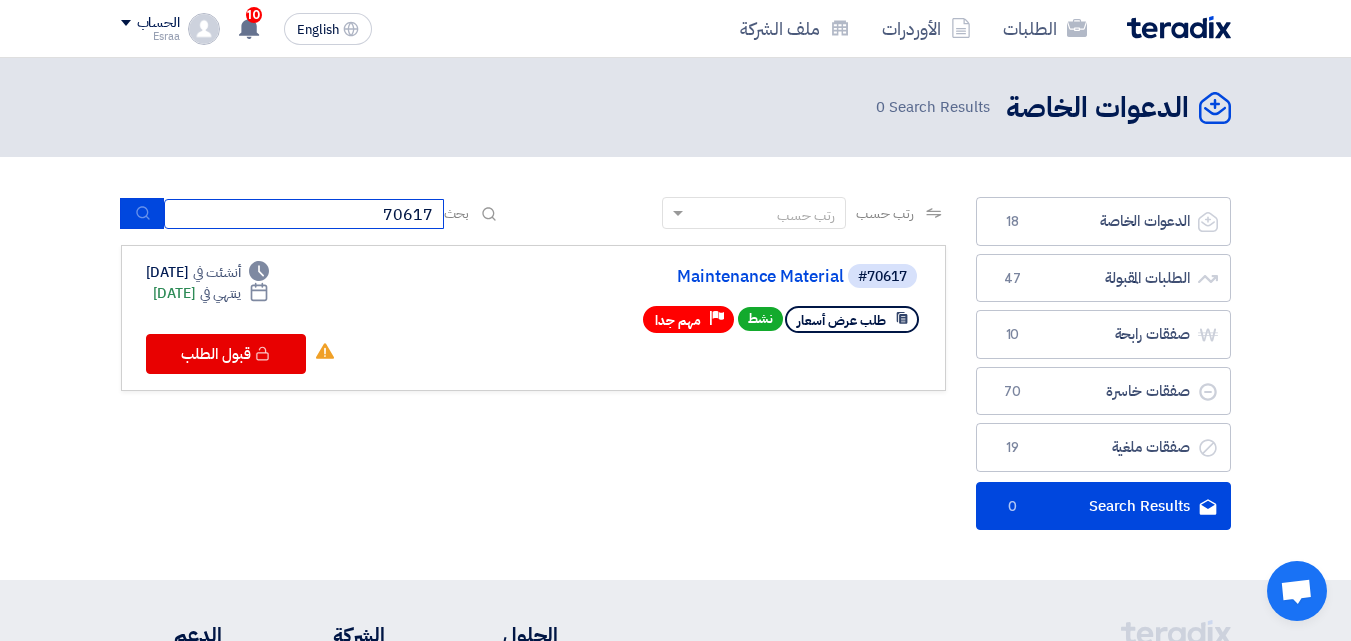 drag, startPoint x: 436, startPoint y: 217, endPoint x: 411, endPoint y: 214, distance: 25.179358 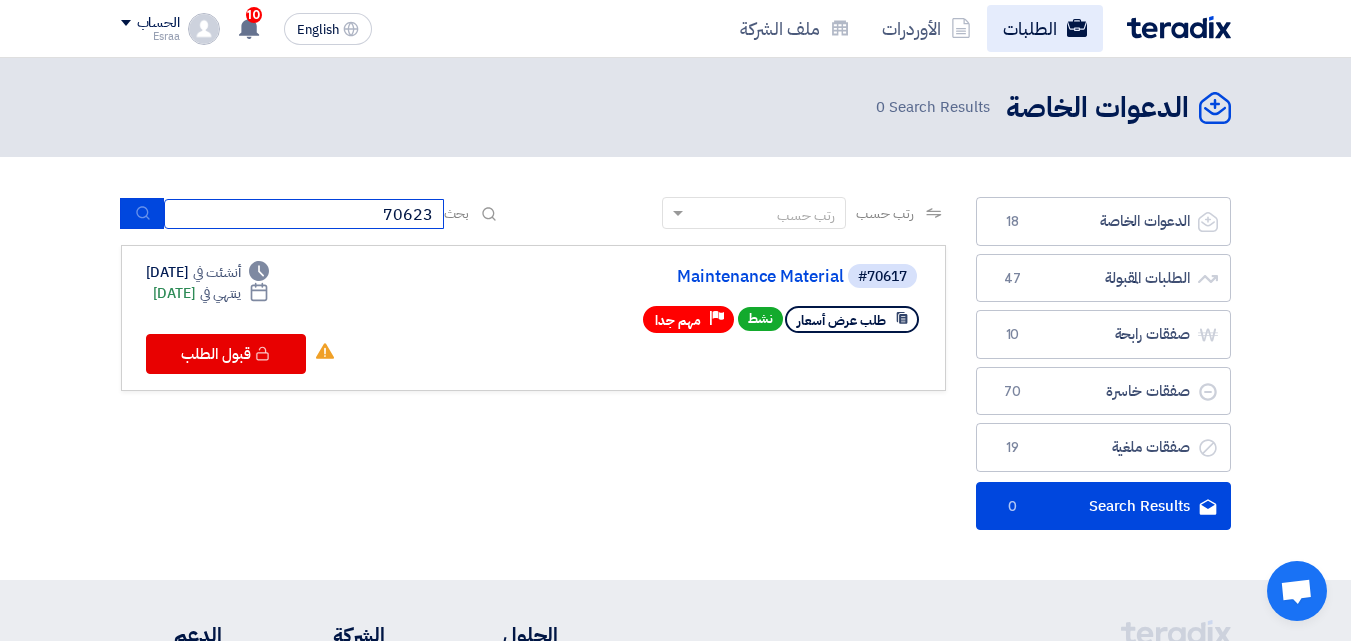 type on "70623" 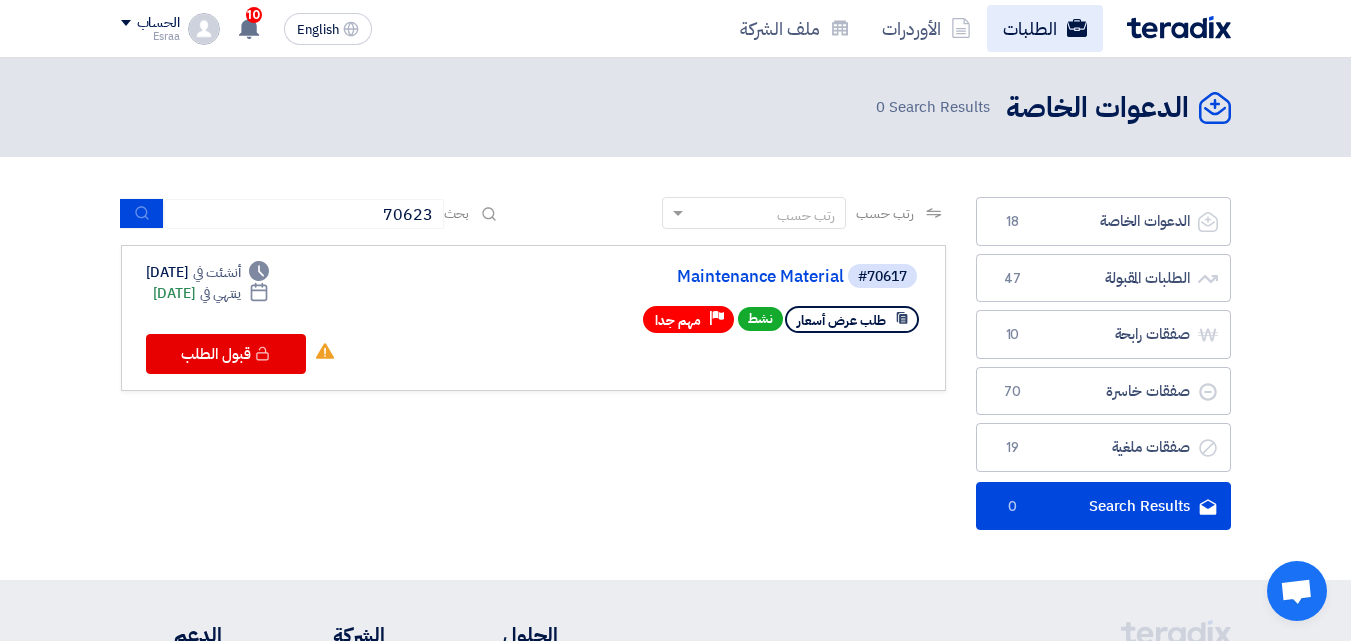 click on "الطلبات" 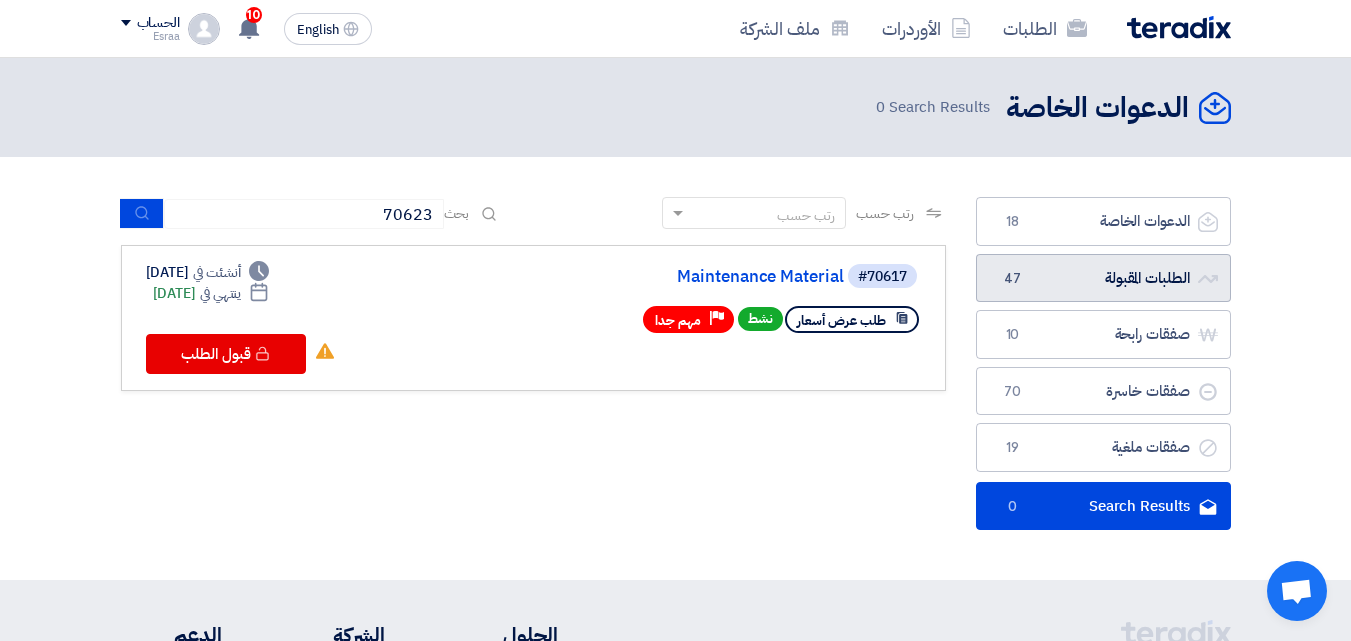click on "الطلبات المقبولة
الطلبات المقبولة
47" 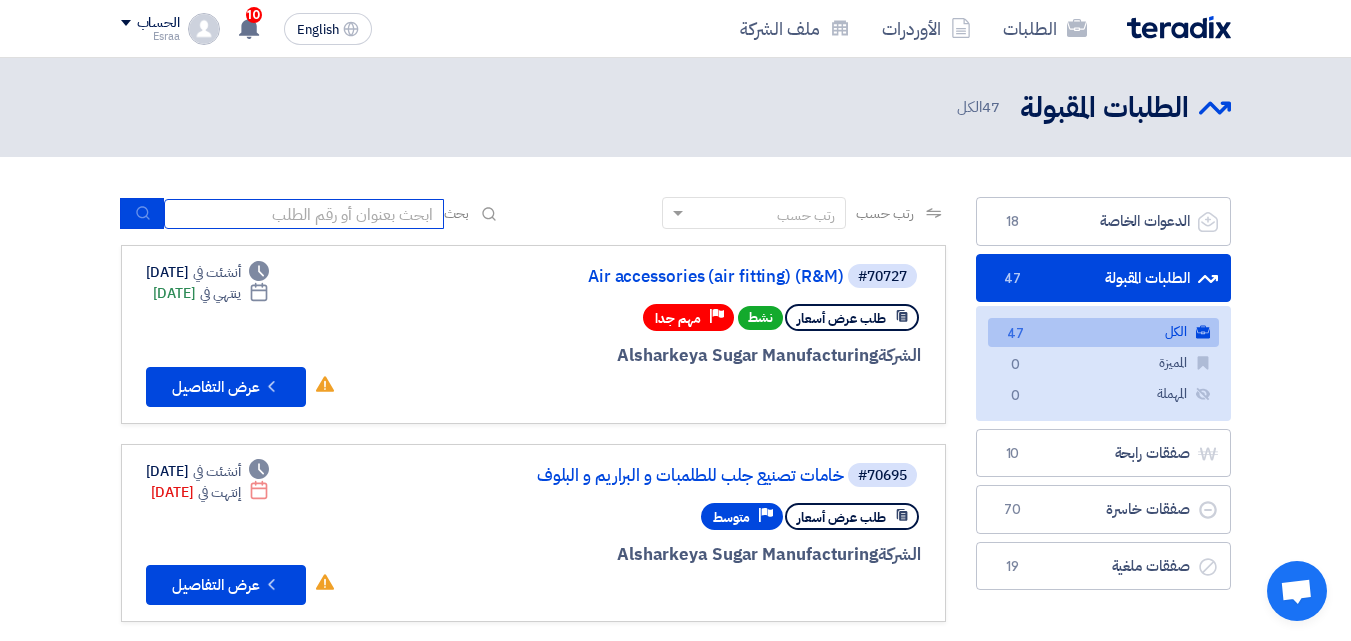 click 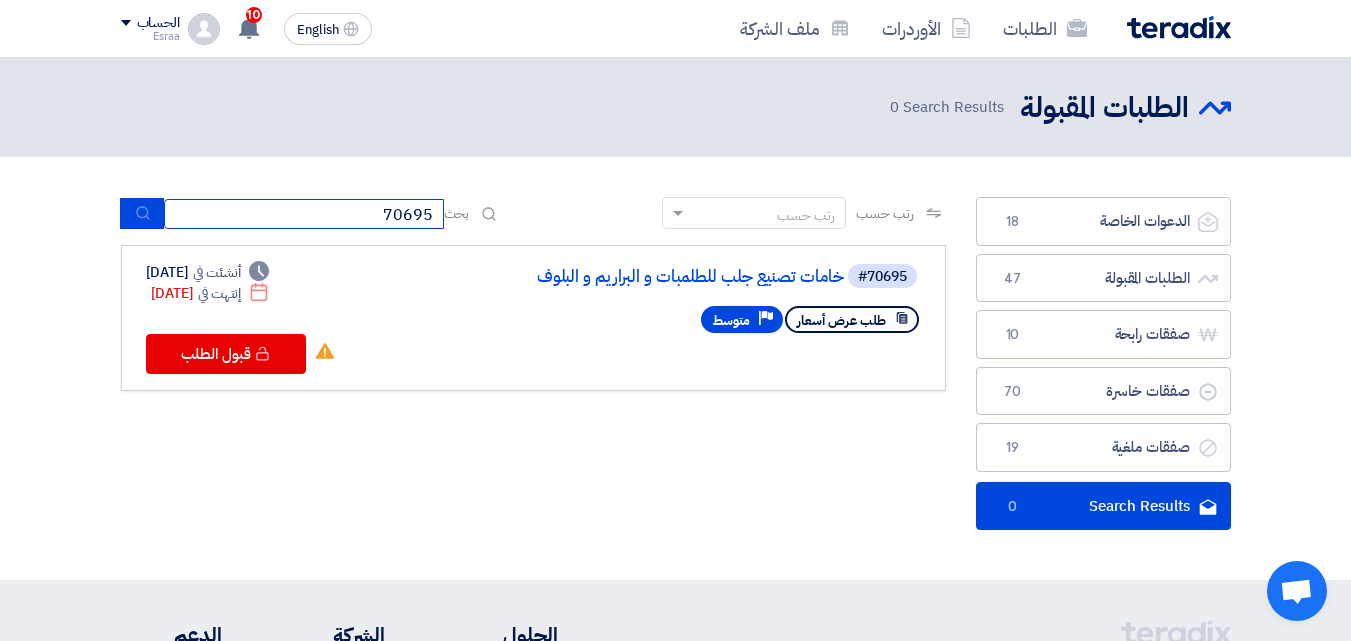 drag, startPoint x: 431, startPoint y: 215, endPoint x: 411, endPoint y: 215, distance: 20 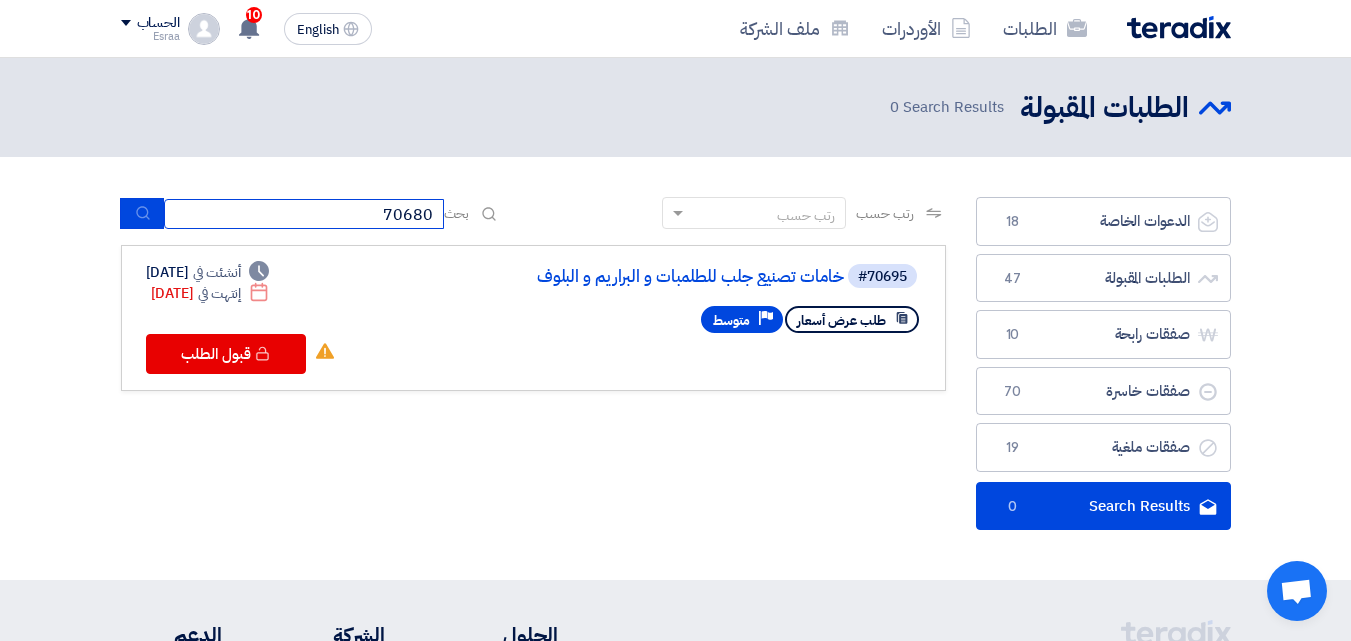 type on "70680" 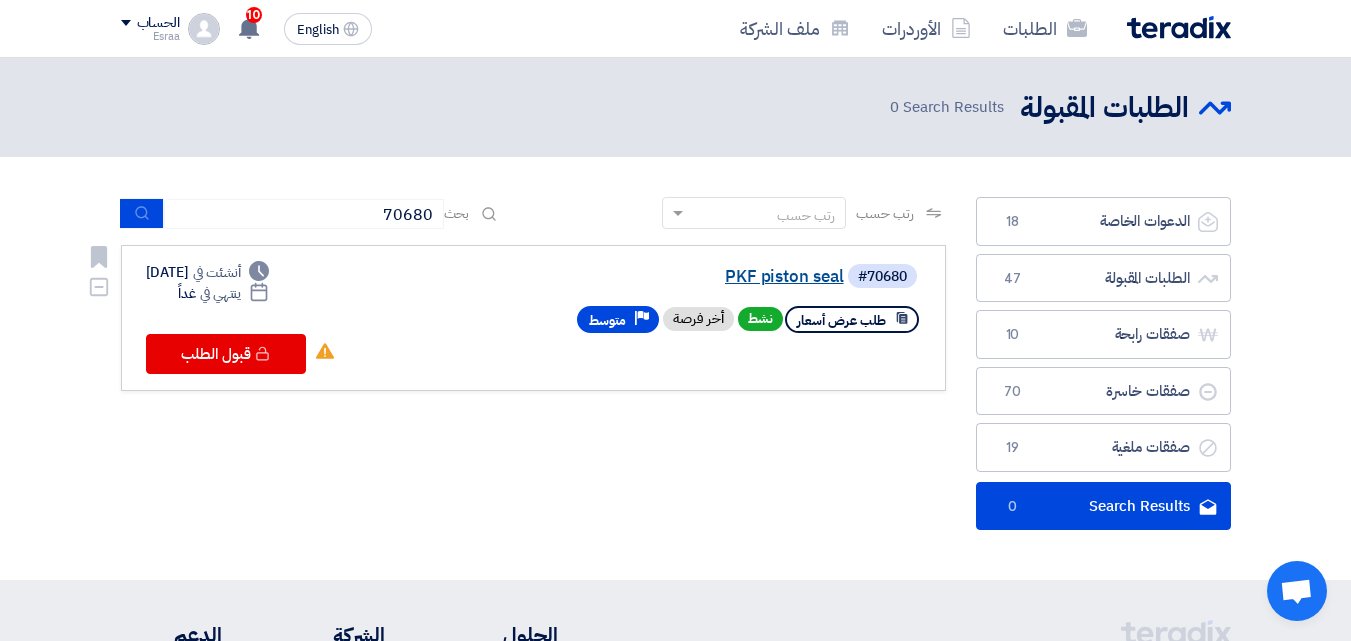 click on "PKF piston seal" 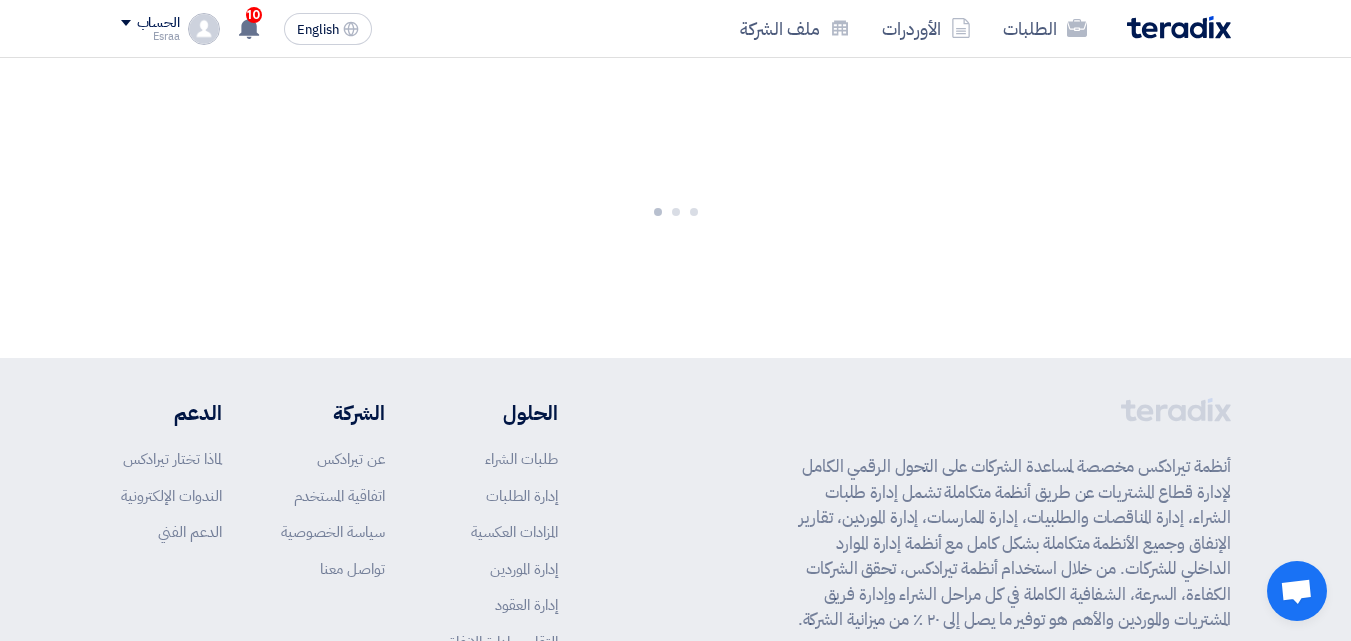 scroll, scrollTop: 0, scrollLeft: 0, axis: both 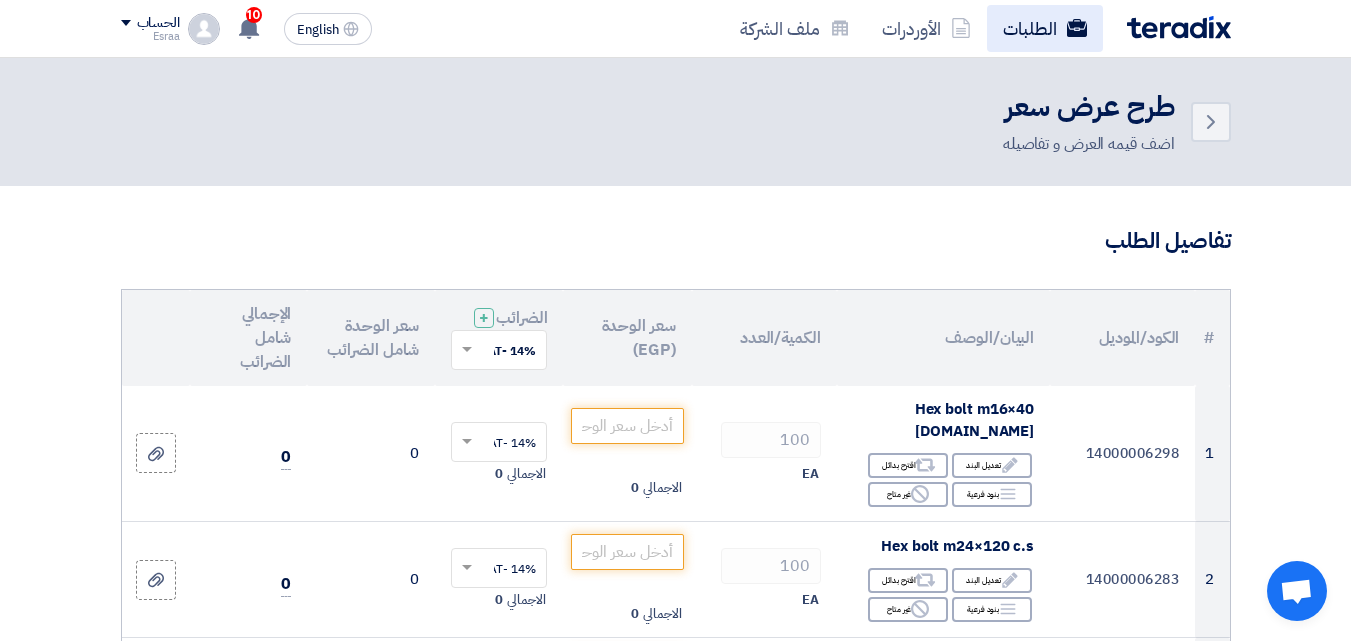 click on "الطلبات" 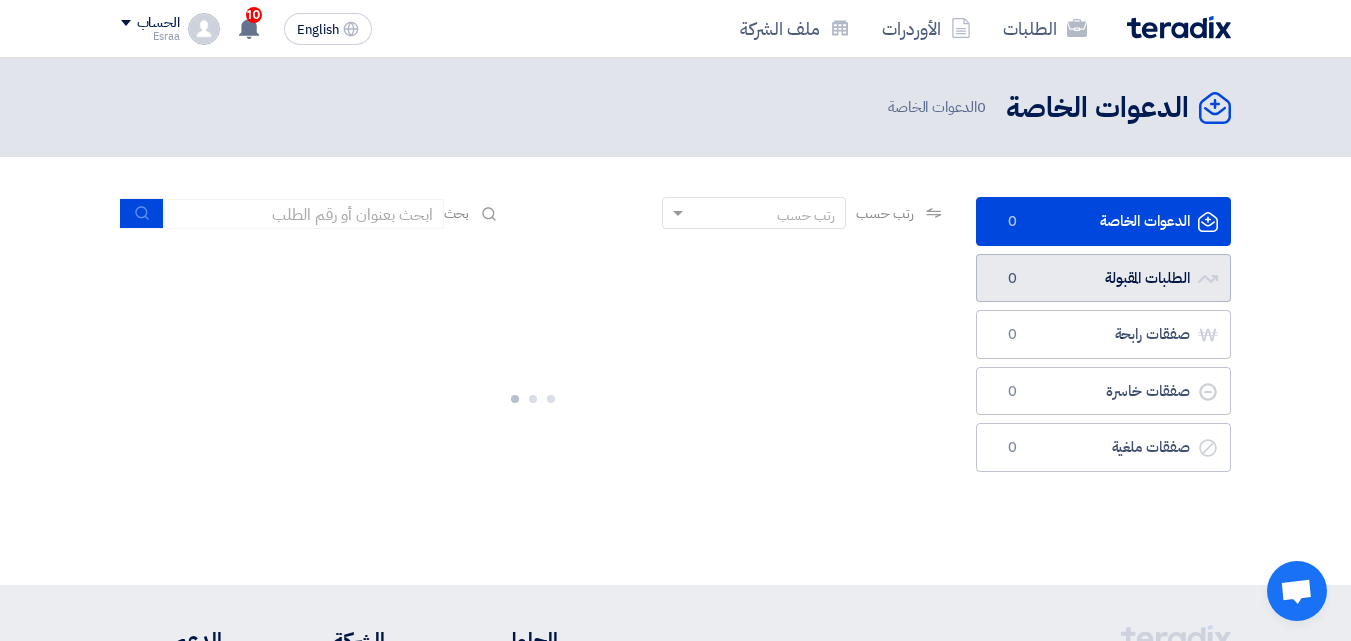 click on "الطلبات المقبولة
الطلبات المقبولة
0" 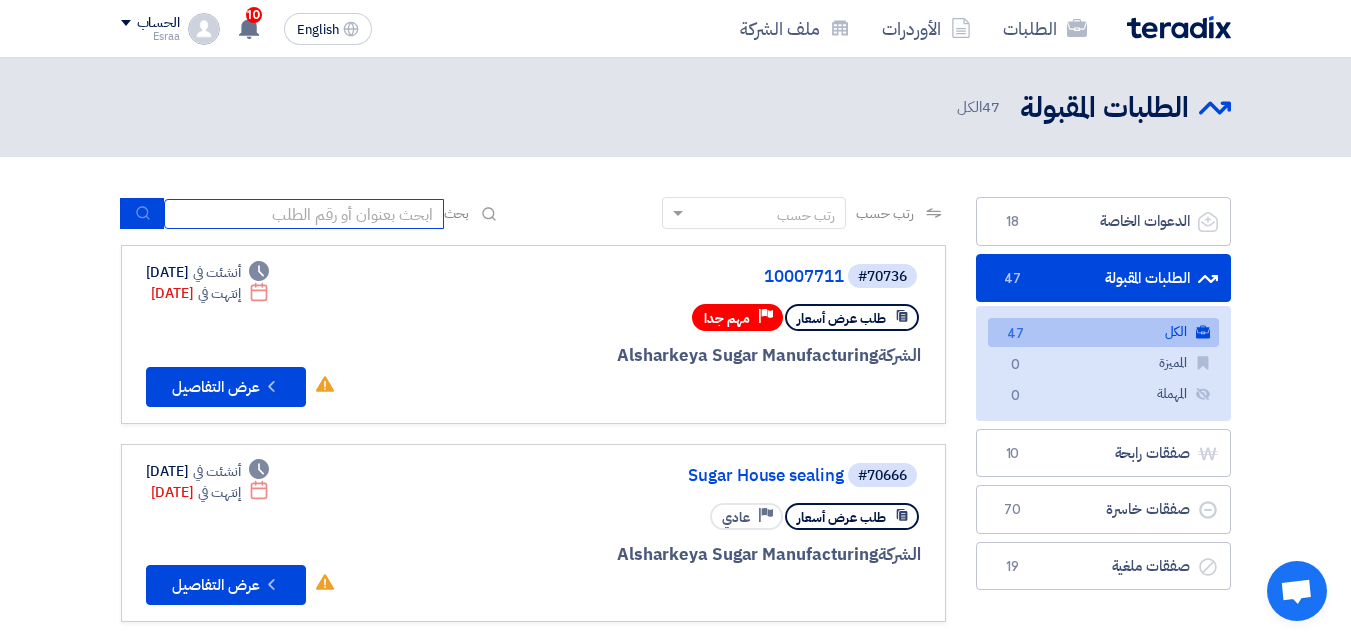 drag, startPoint x: 386, startPoint y: 225, endPoint x: 390, endPoint y: 215, distance: 10.770329 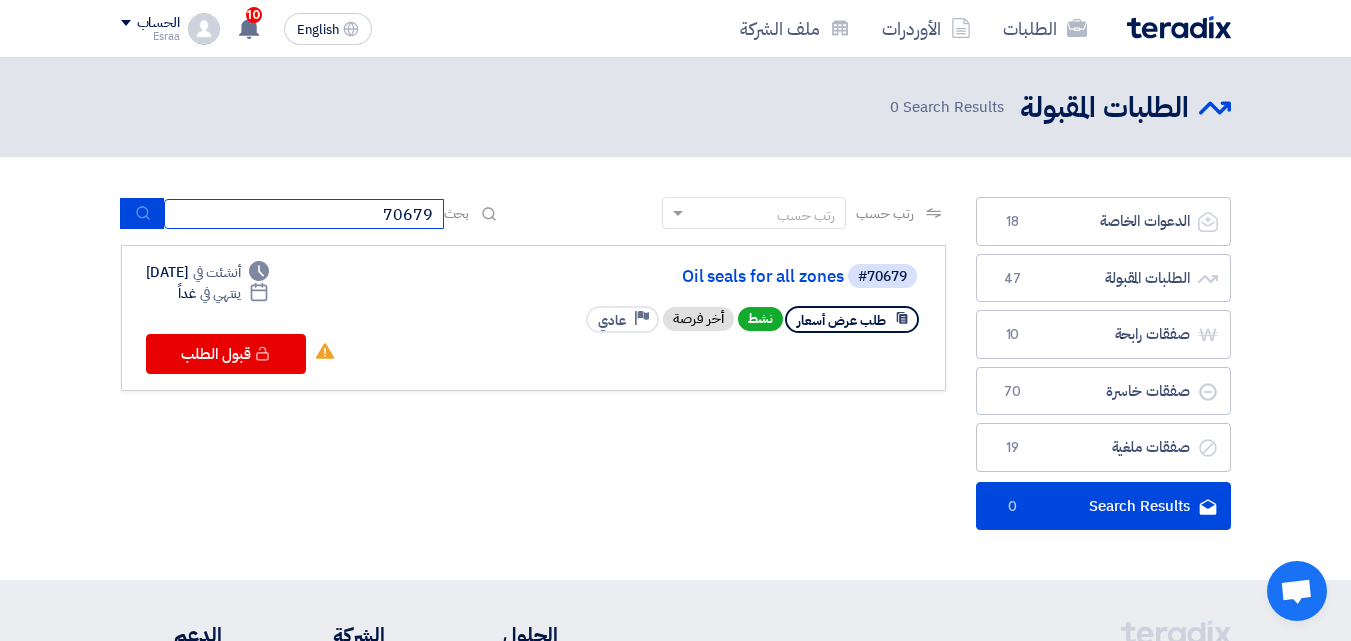 click on "70679" 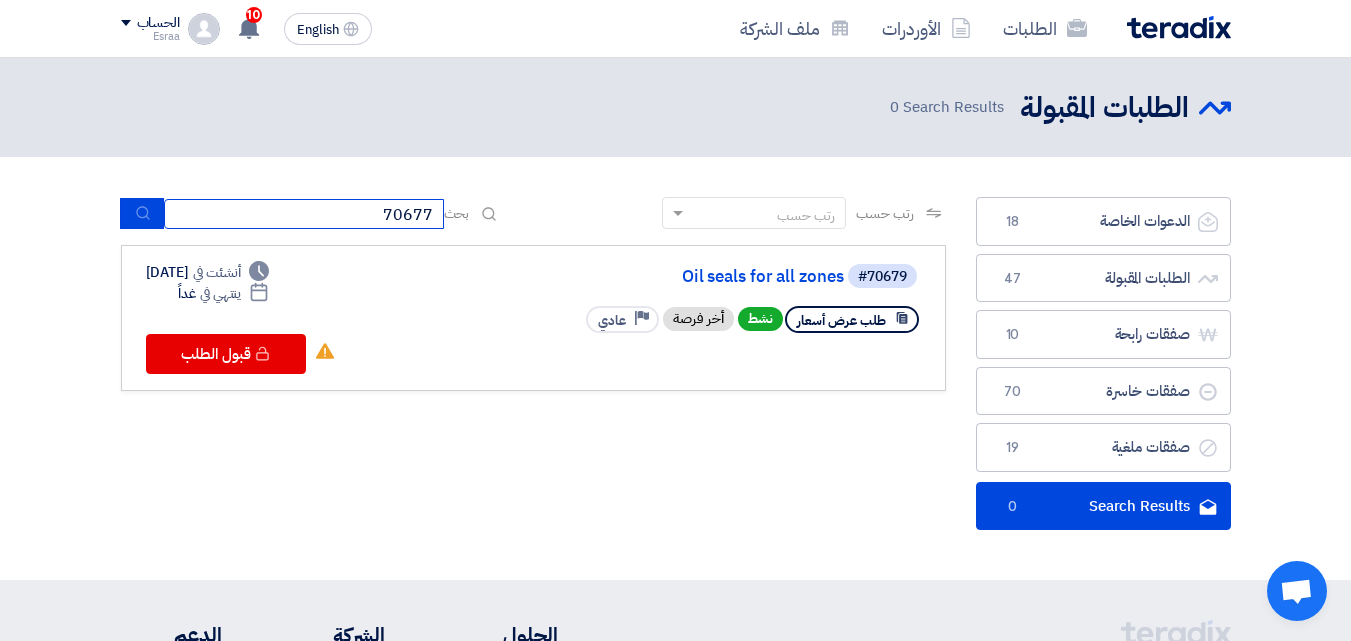 type on "70677" 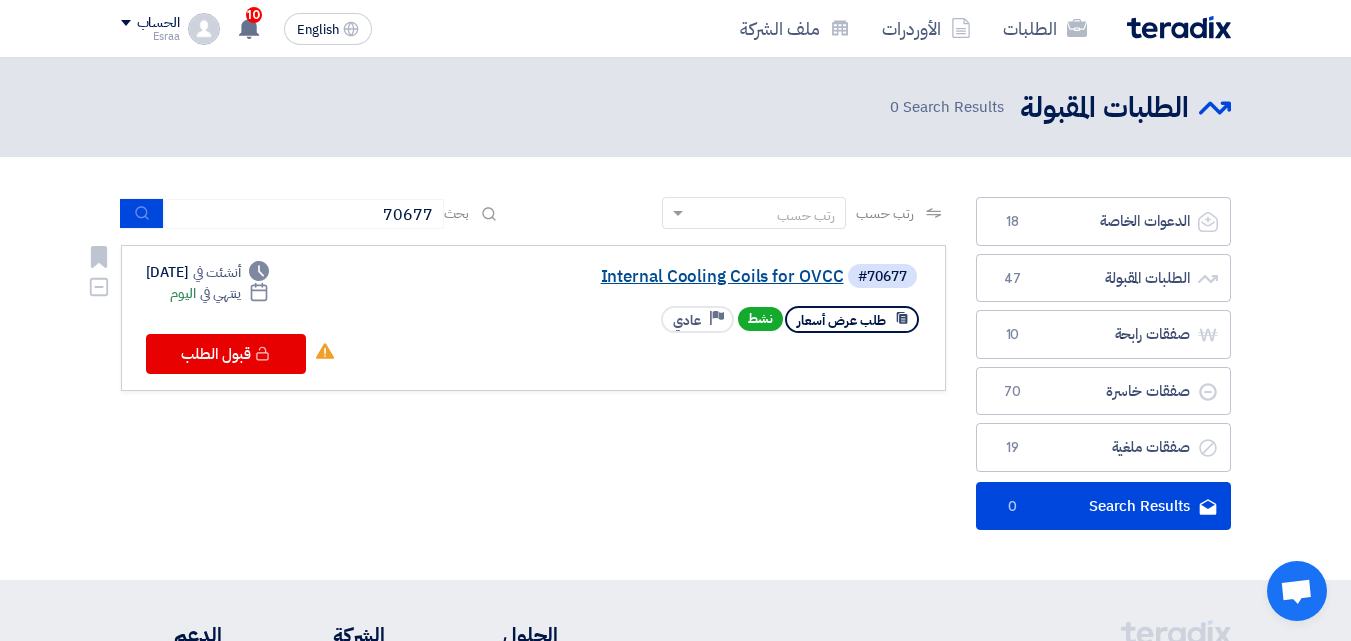 click on "Internal Cooling Coils for OVCC" 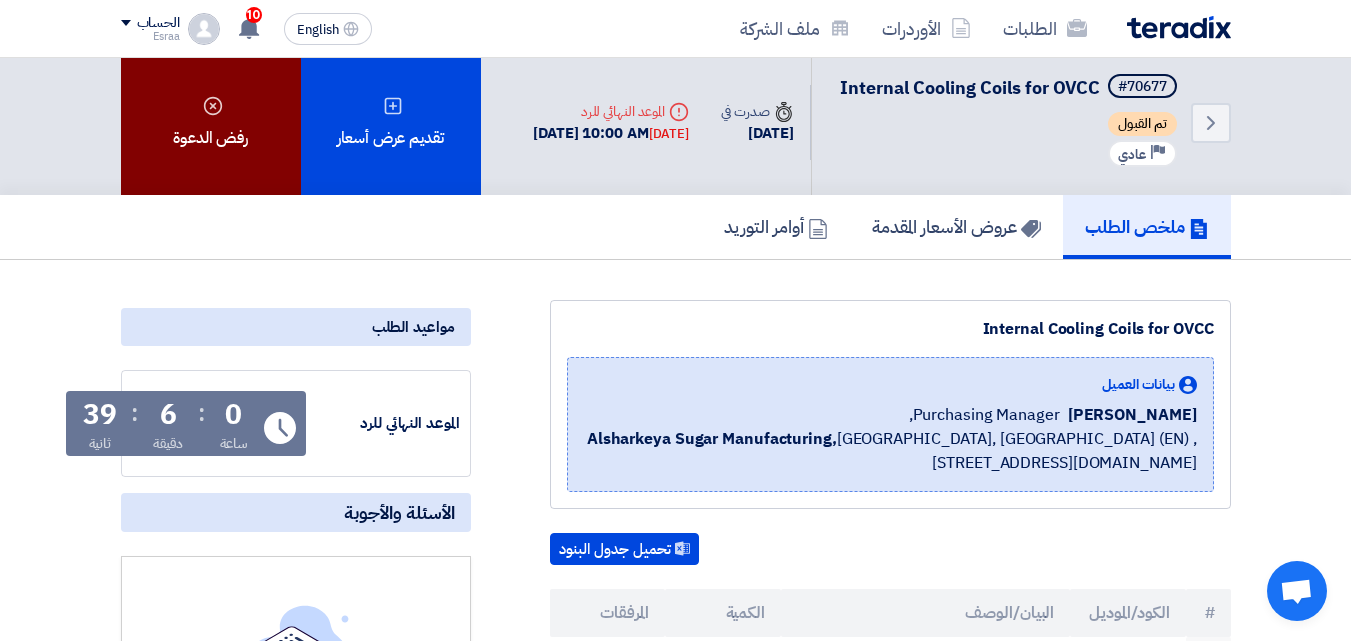 scroll, scrollTop: 0, scrollLeft: 0, axis: both 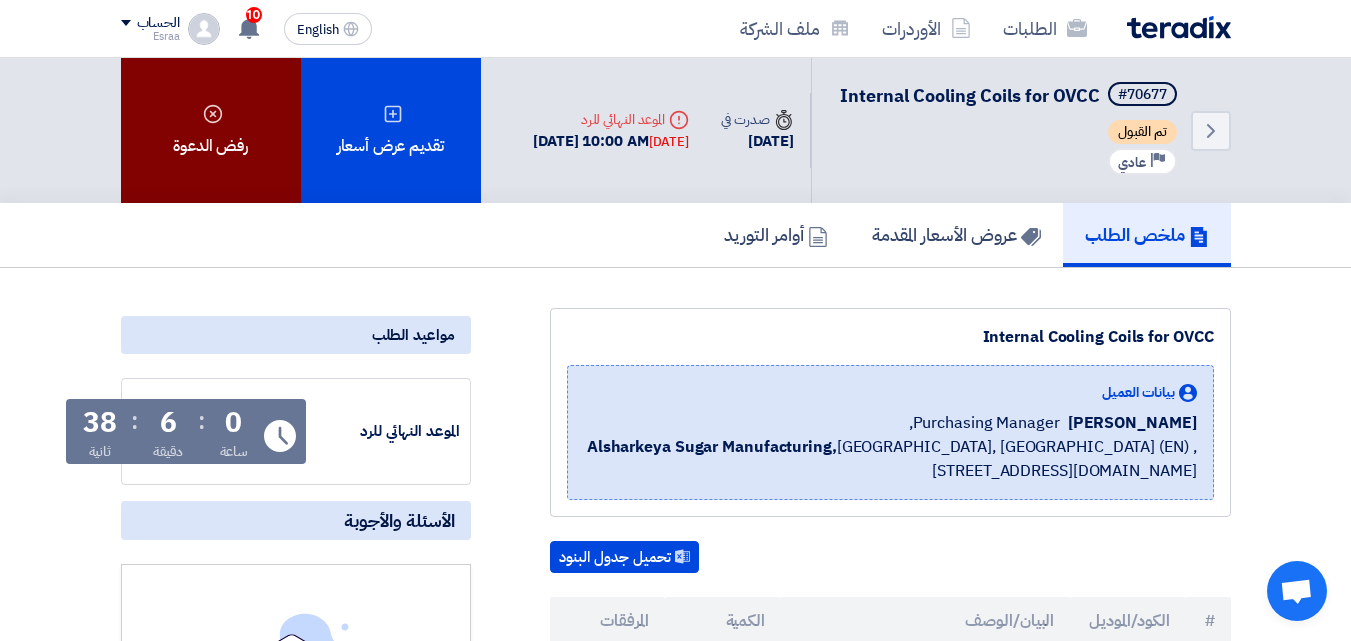 click on "رفض الدعوة" 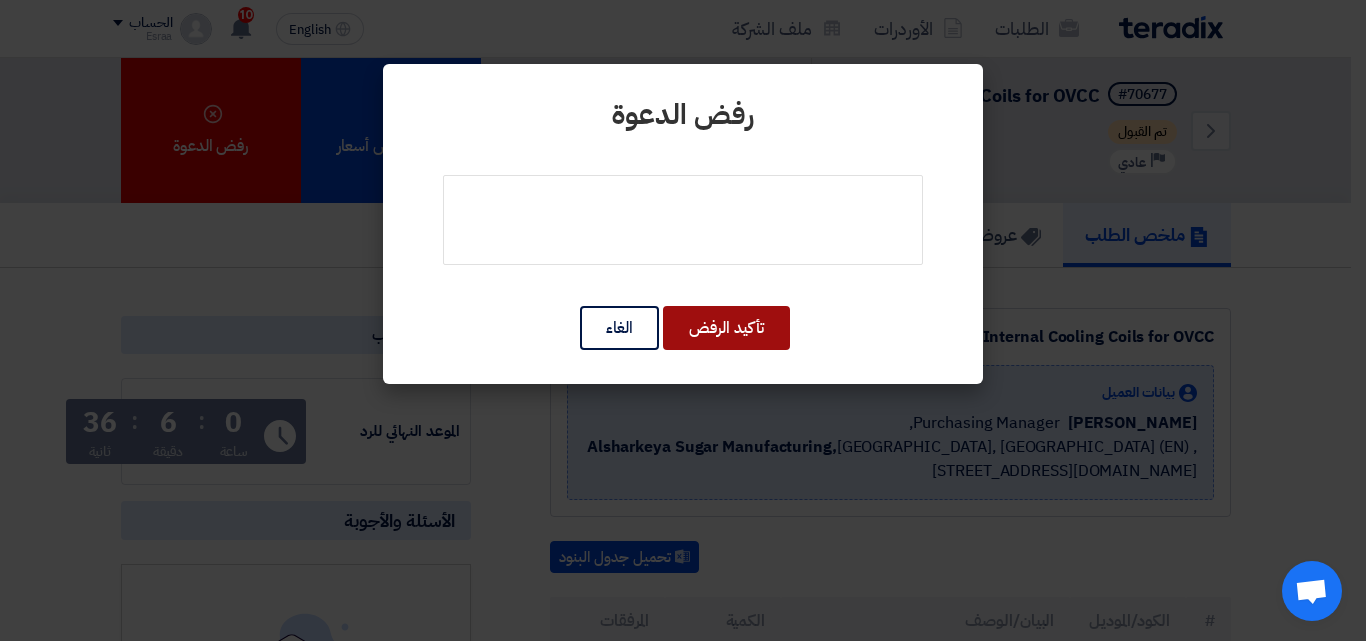 click on "تأكيد الرفض" 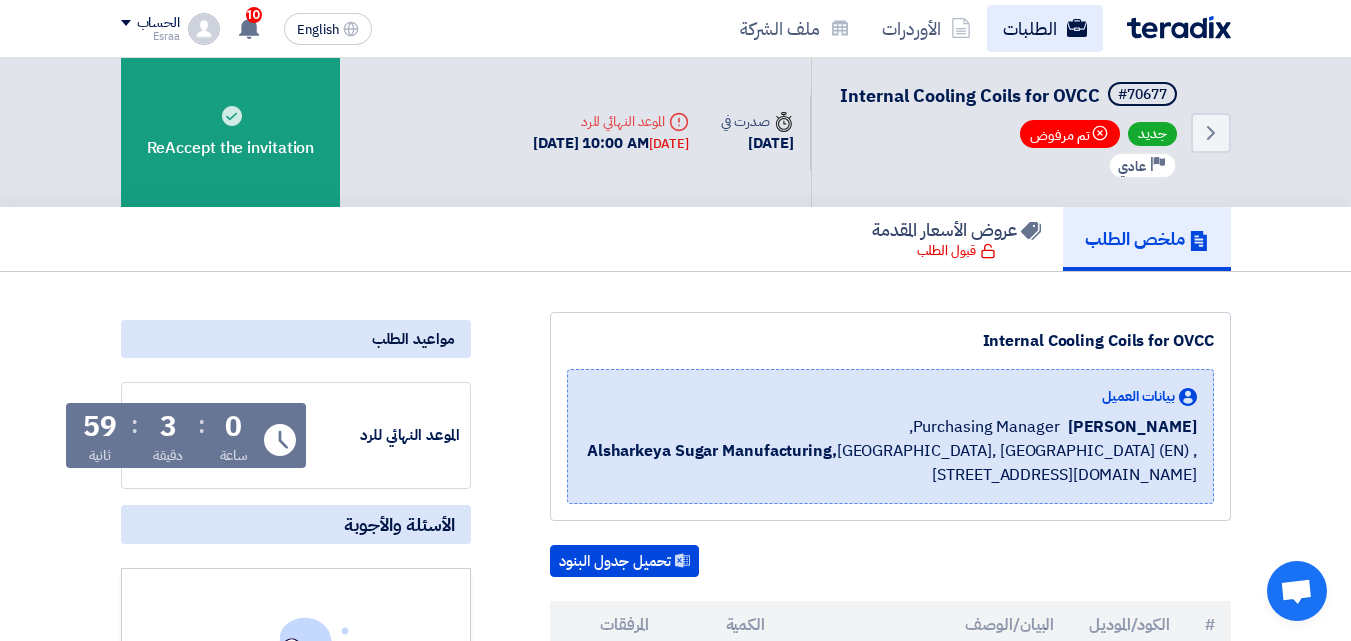 click on "الطلبات" 